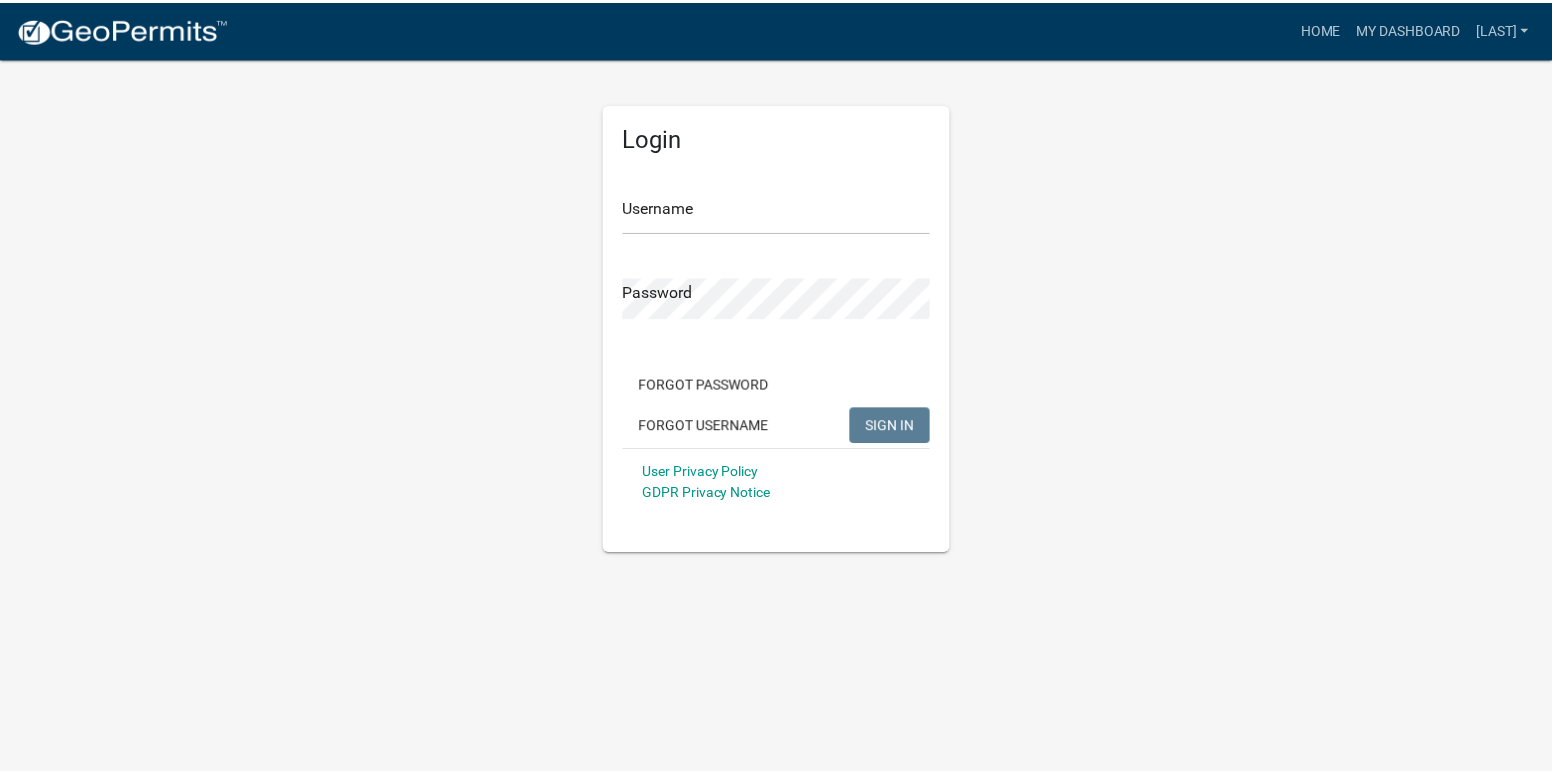scroll, scrollTop: 0, scrollLeft: 0, axis: both 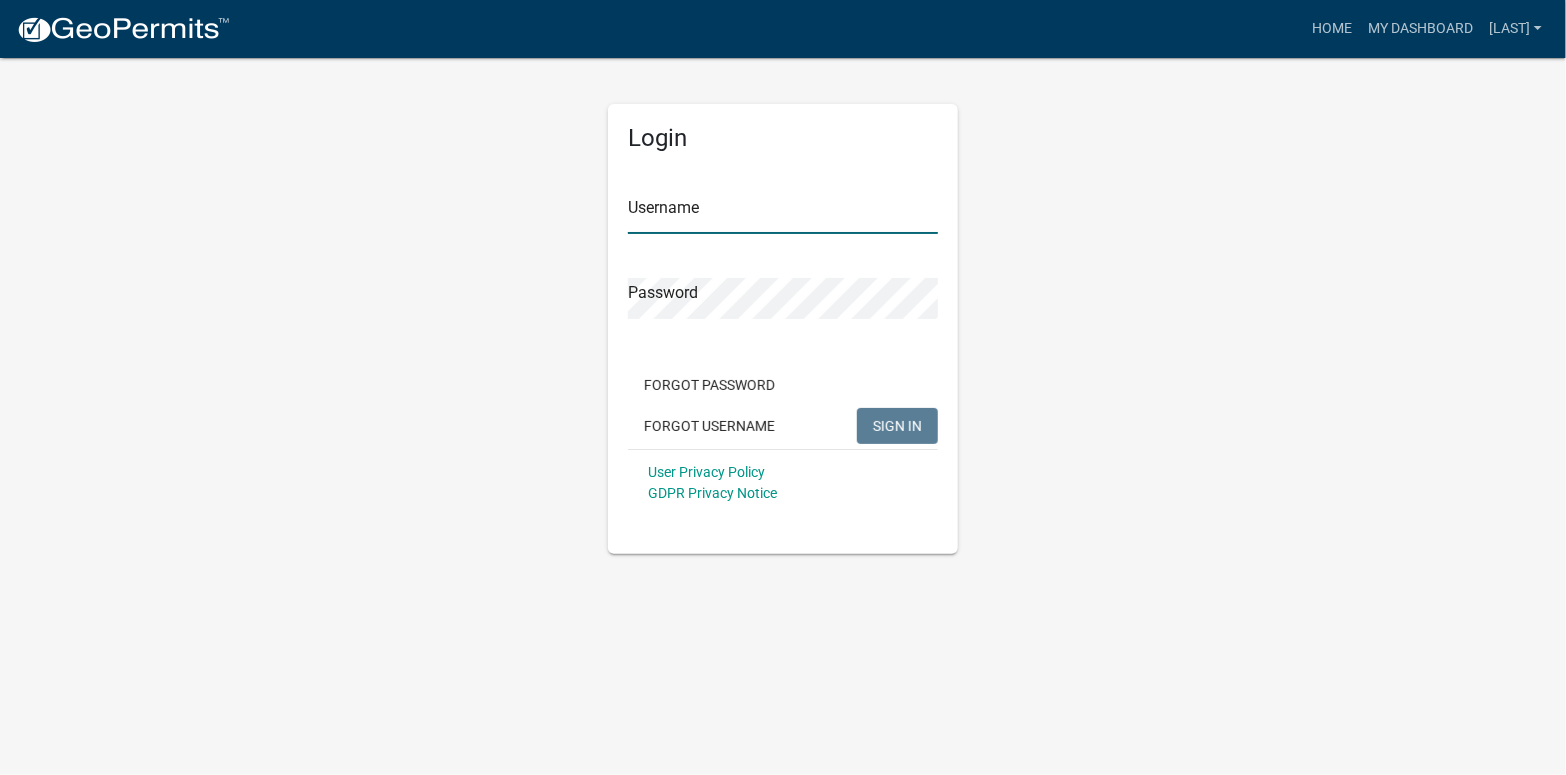 type on "[LAST]" 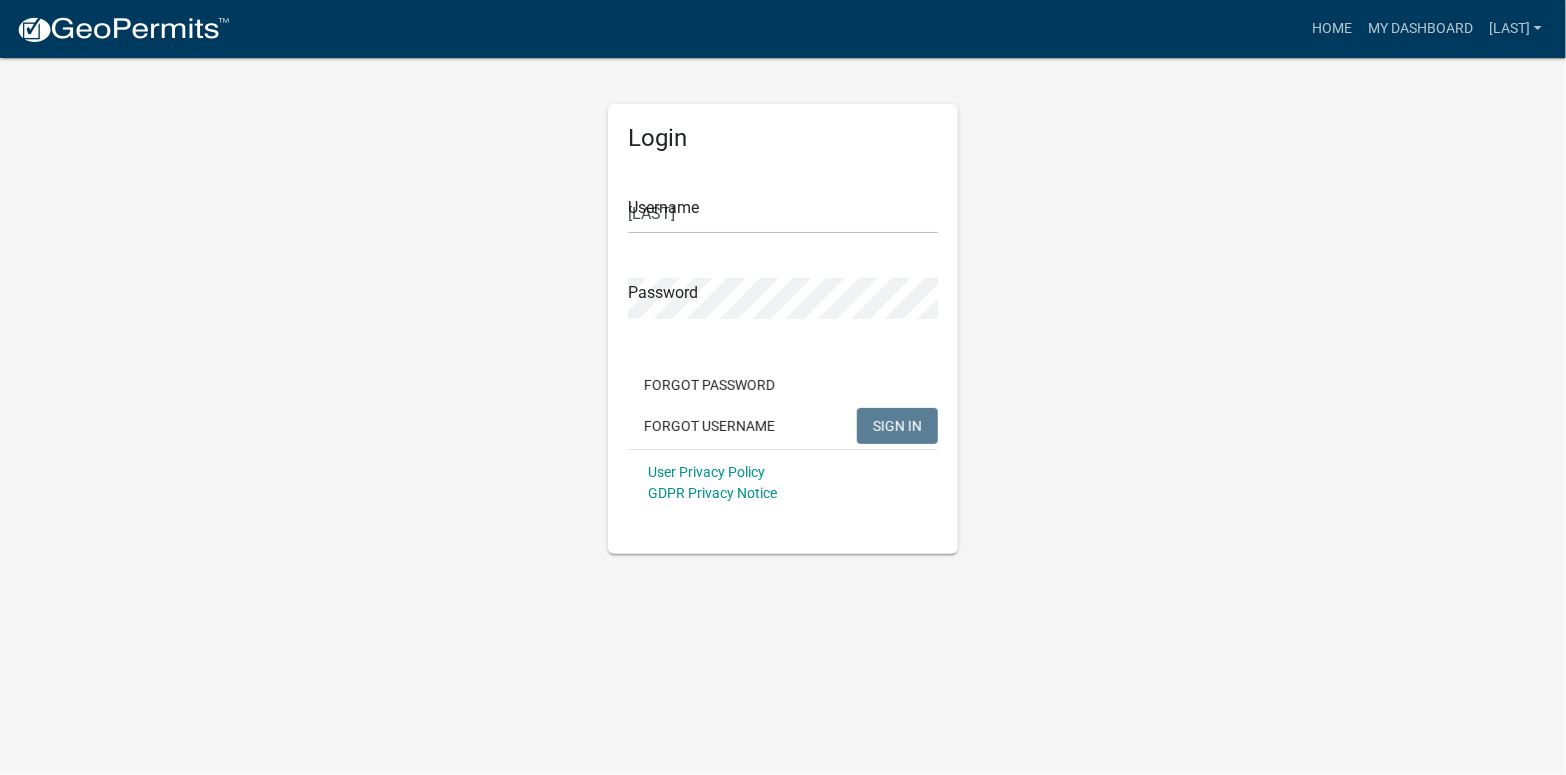 click on "SIGN IN" 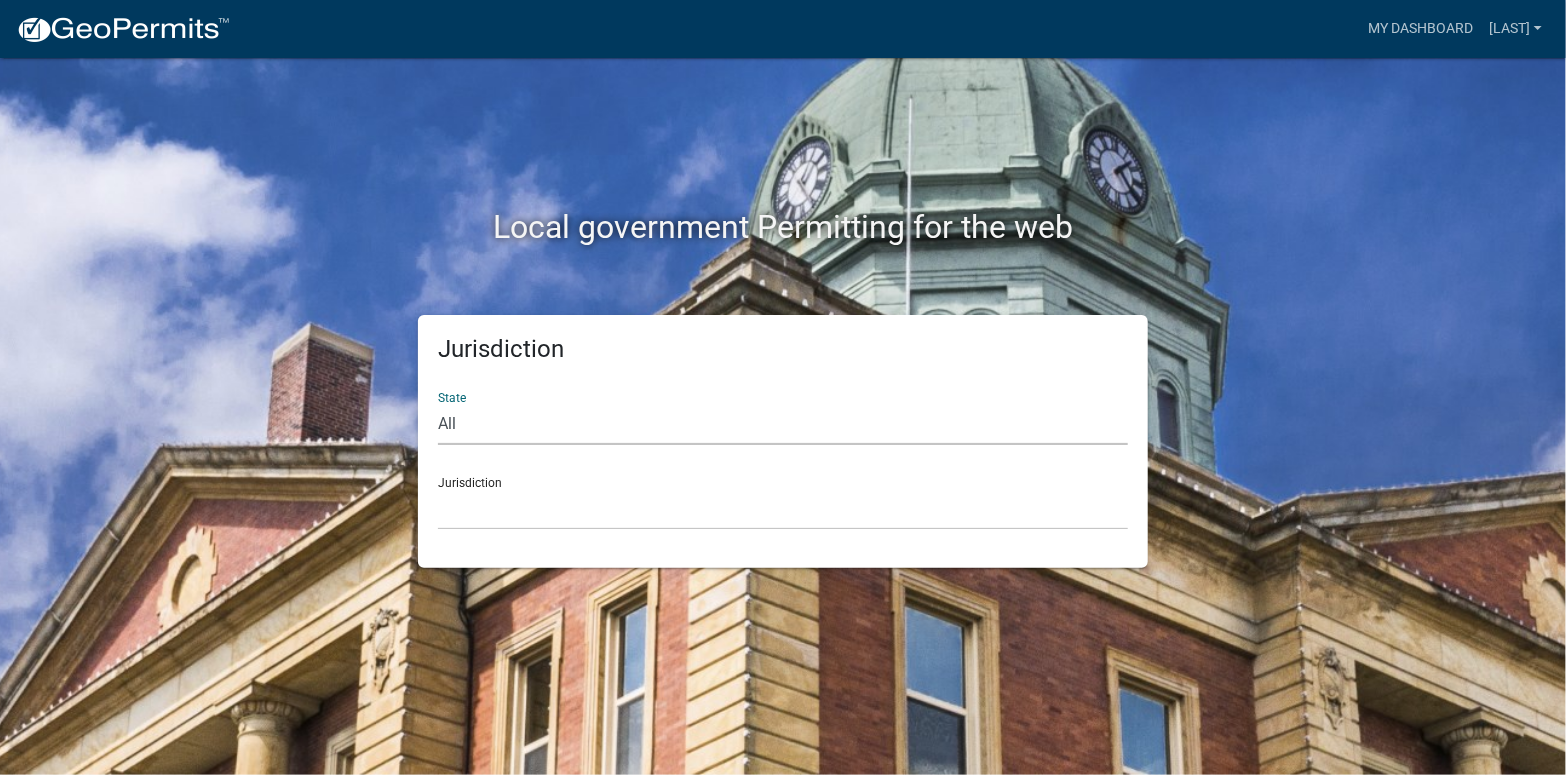 click on "All  Colorado   Georgia   Indiana   Iowa   Kansas   Minnesota   Ohio   South Carolina   Wisconsin" 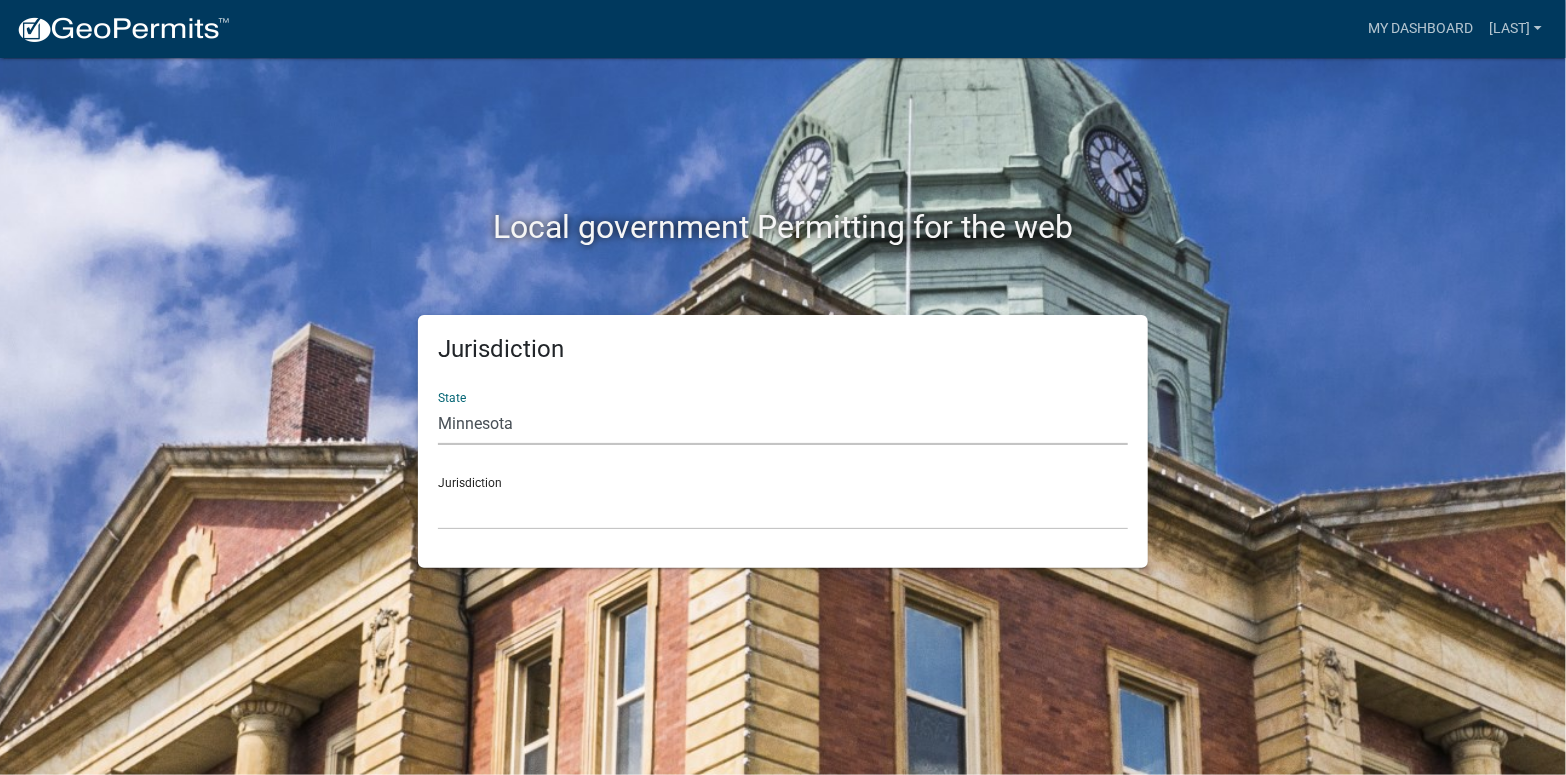 click on "All  Colorado   Georgia   Indiana   Iowa   Kansas   Minnesota   Ohio   South Carolina   Wisconsin" 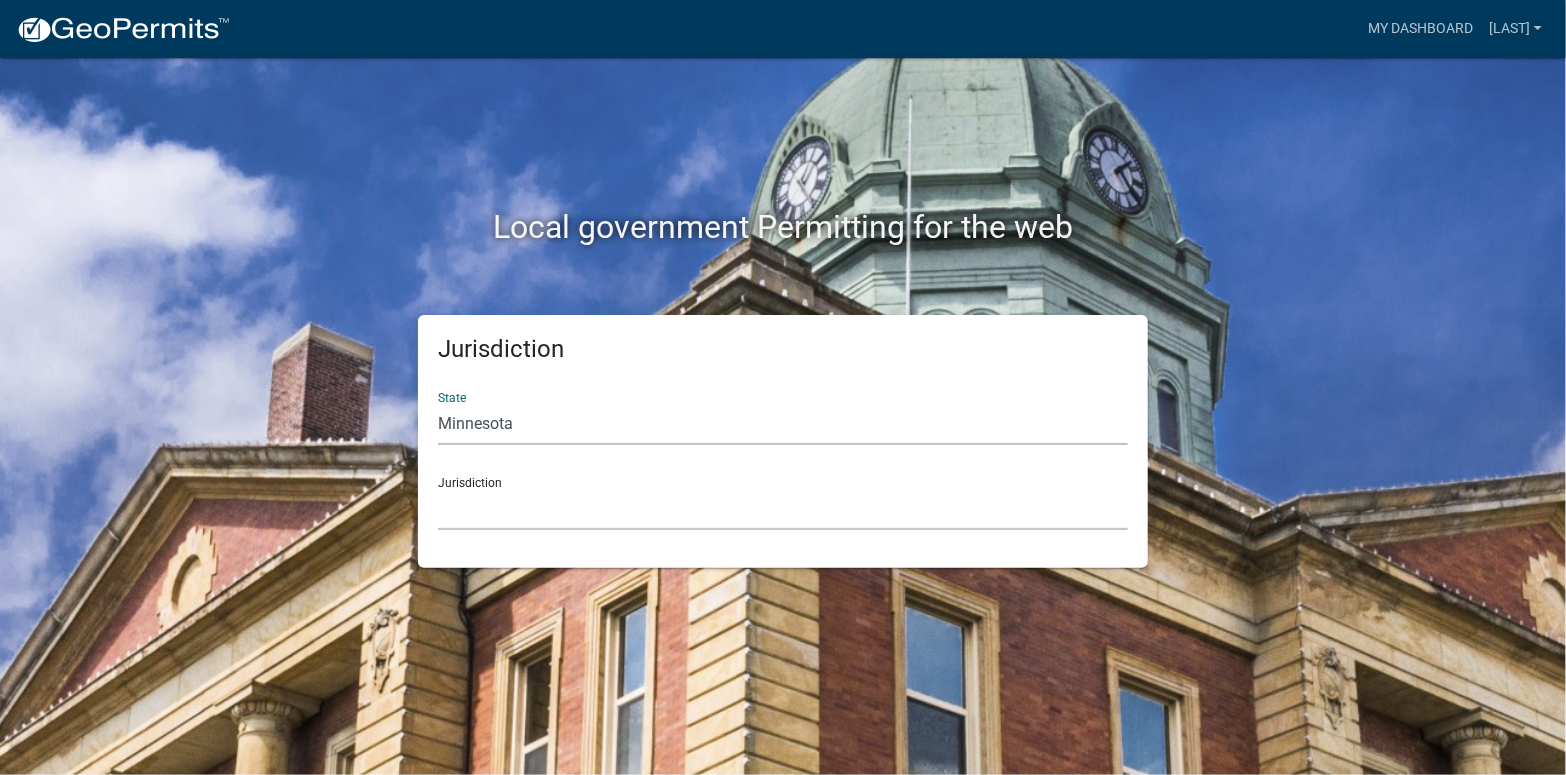 click on "Becker County, Minnesota Benton County, Minnesota Carlton County, Minnesota City of La Crescent, Minnesota City of Luverne, Minnesota City of New Ulm, Minnesota Freeborn County, Minnesota Houston County, Minnesota Isanti County, Minnesota Le Sueur County, Minnesota Mower County, Minnesota Murray County, Minnesota Otter Tail County, Minnesota Pine County, Minnesota Rice County, Minnesota Wabasha County, Minnesota Waseca County, Minnesota" 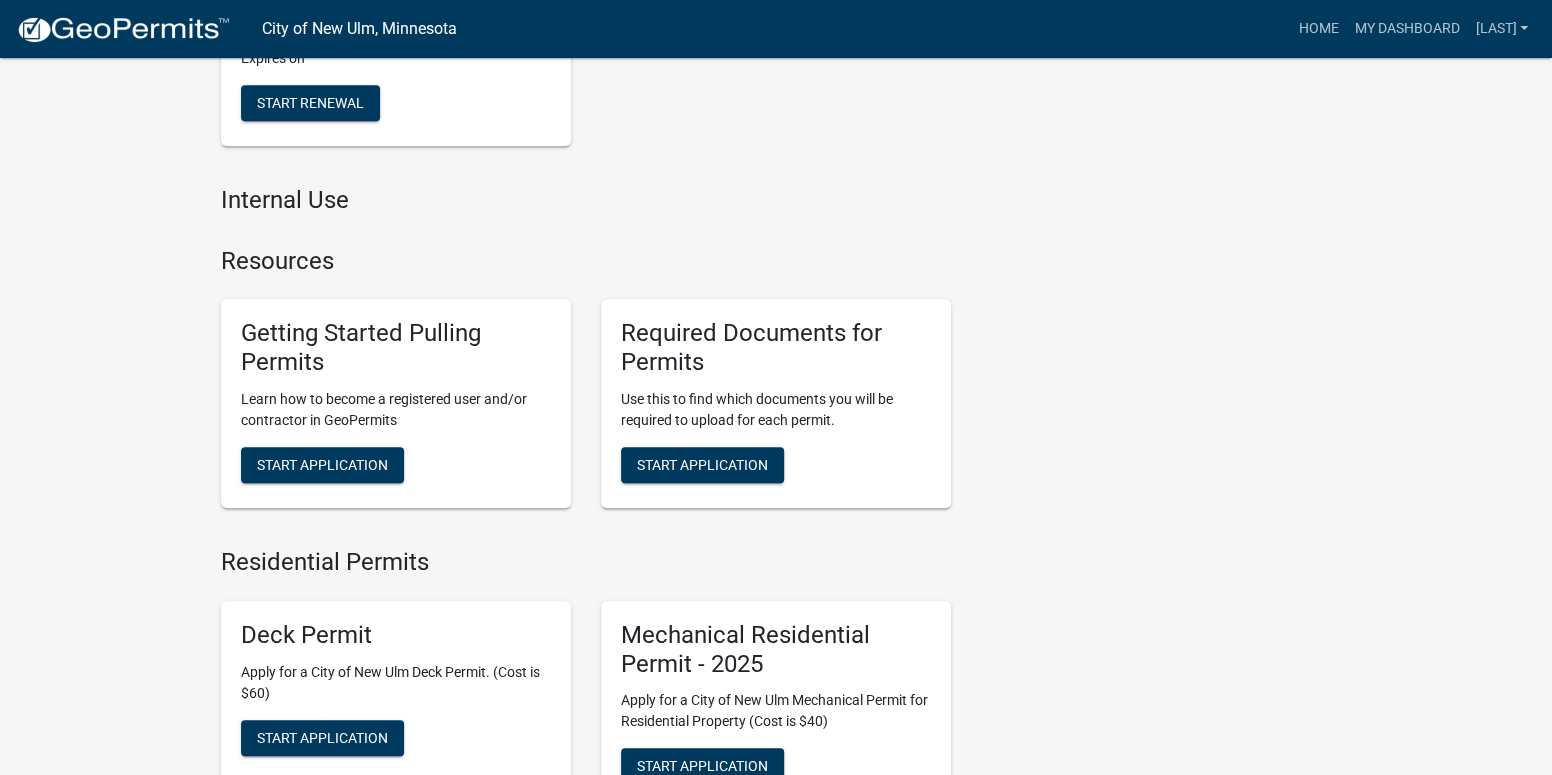 scroll, scrollTop: 900, scrollLeft: 0, axis: vertical 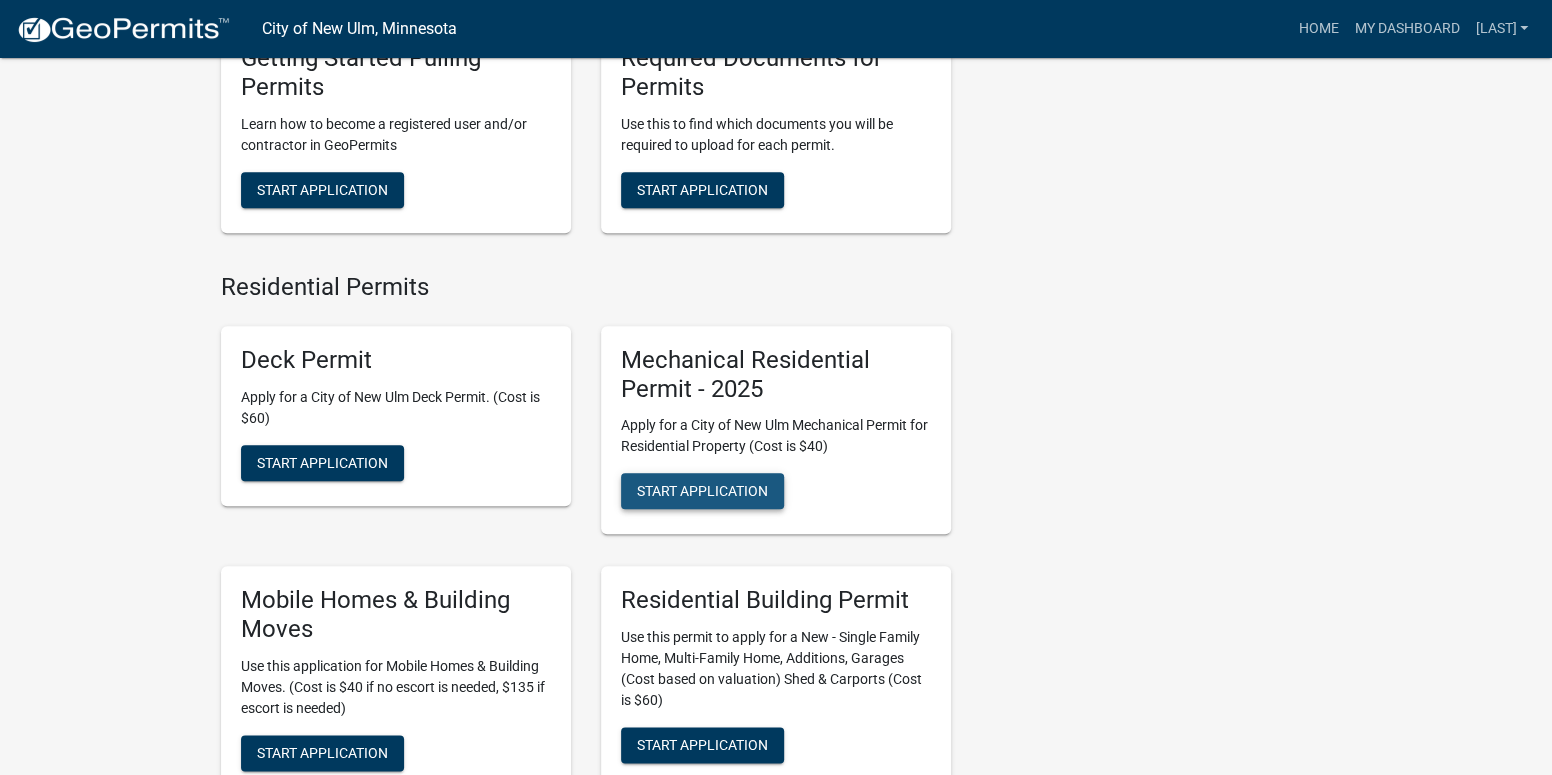 click on "Start Application" at bounding box center (702, 491) 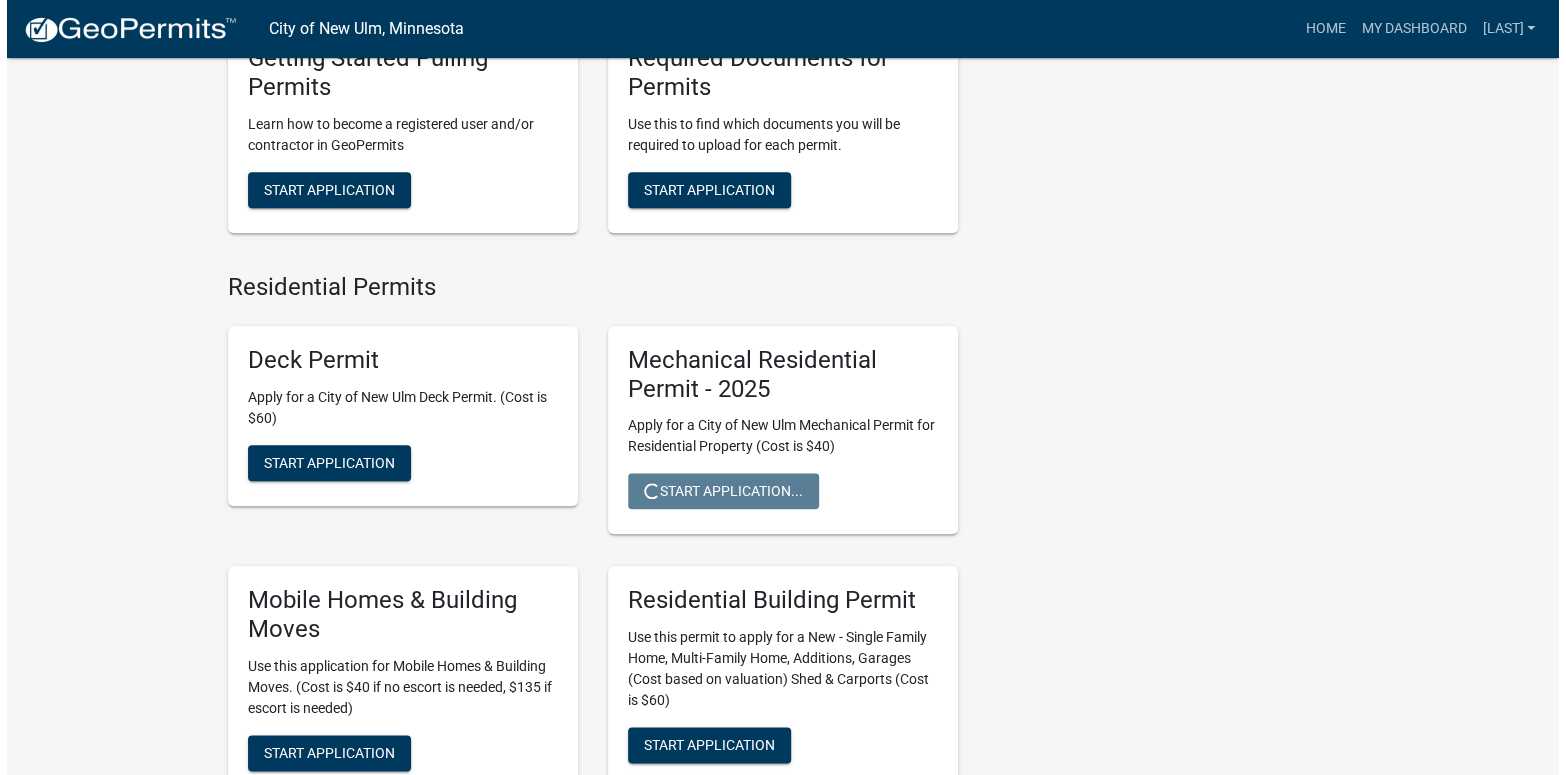 scroll, scrollTop: 0, scrollLeft: 0, axis: both 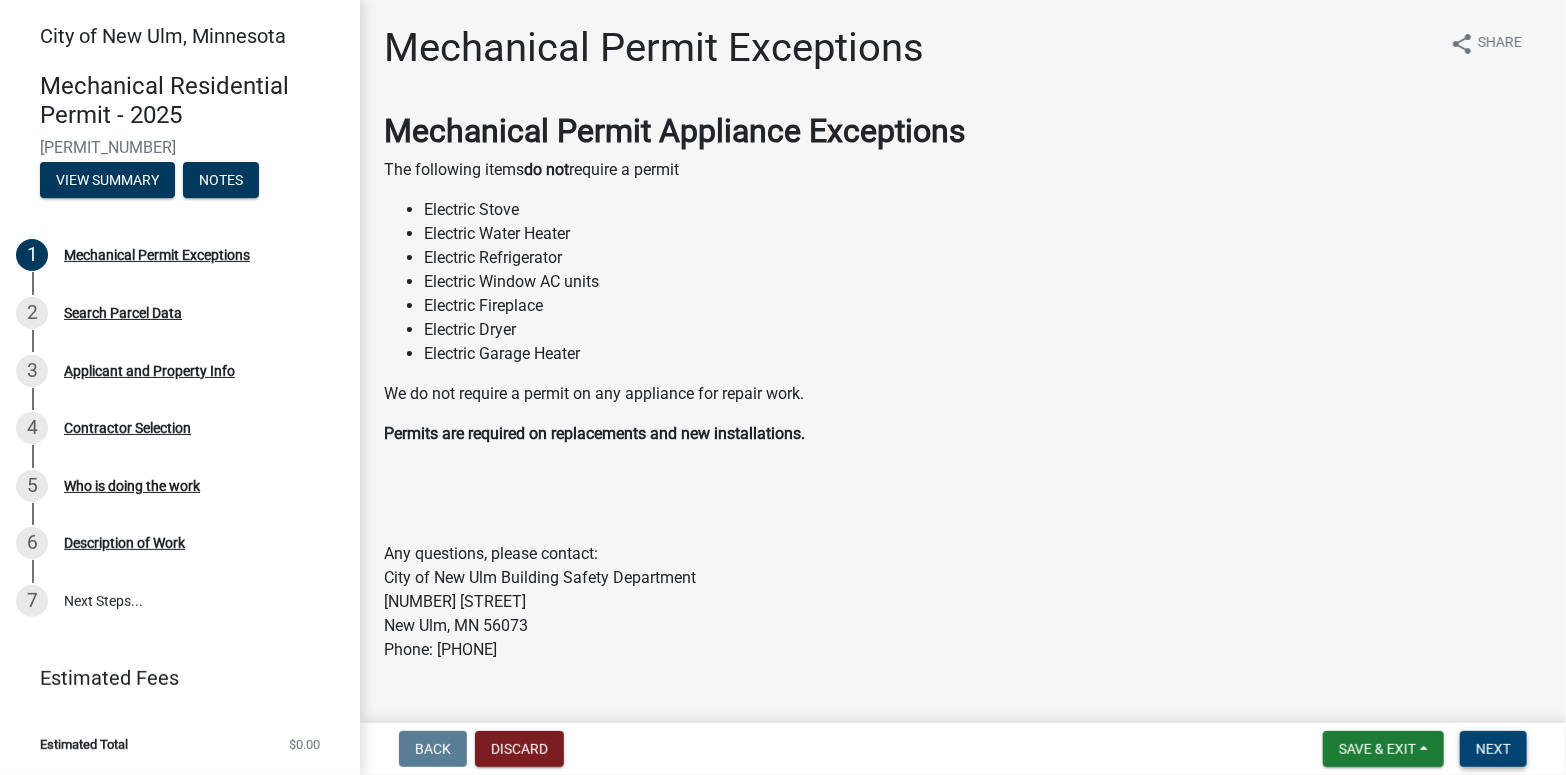 click on "Next" at bounding box center (1493, 749) 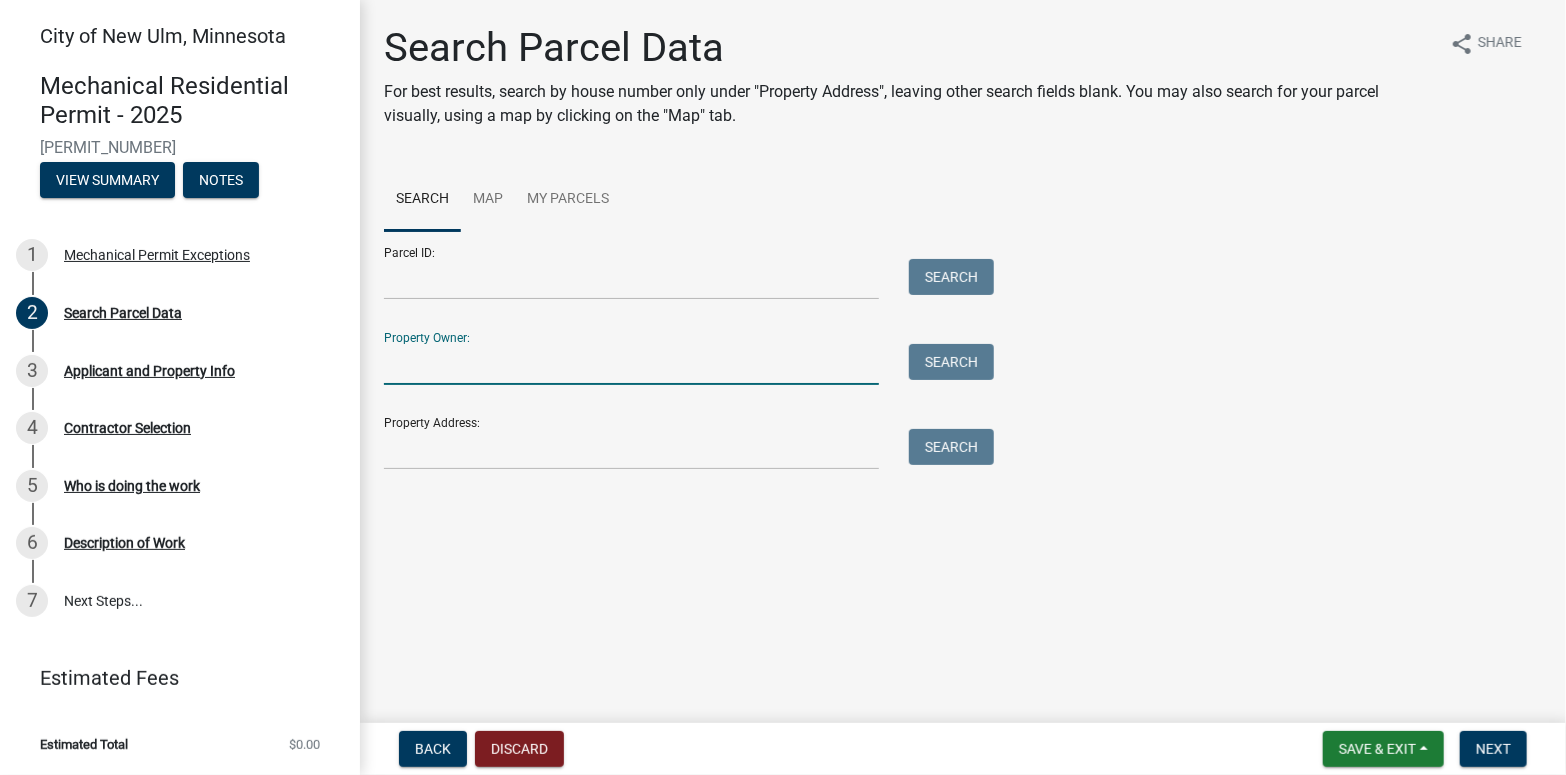 click on "Property Owner:" at bounding box center (631, 364) 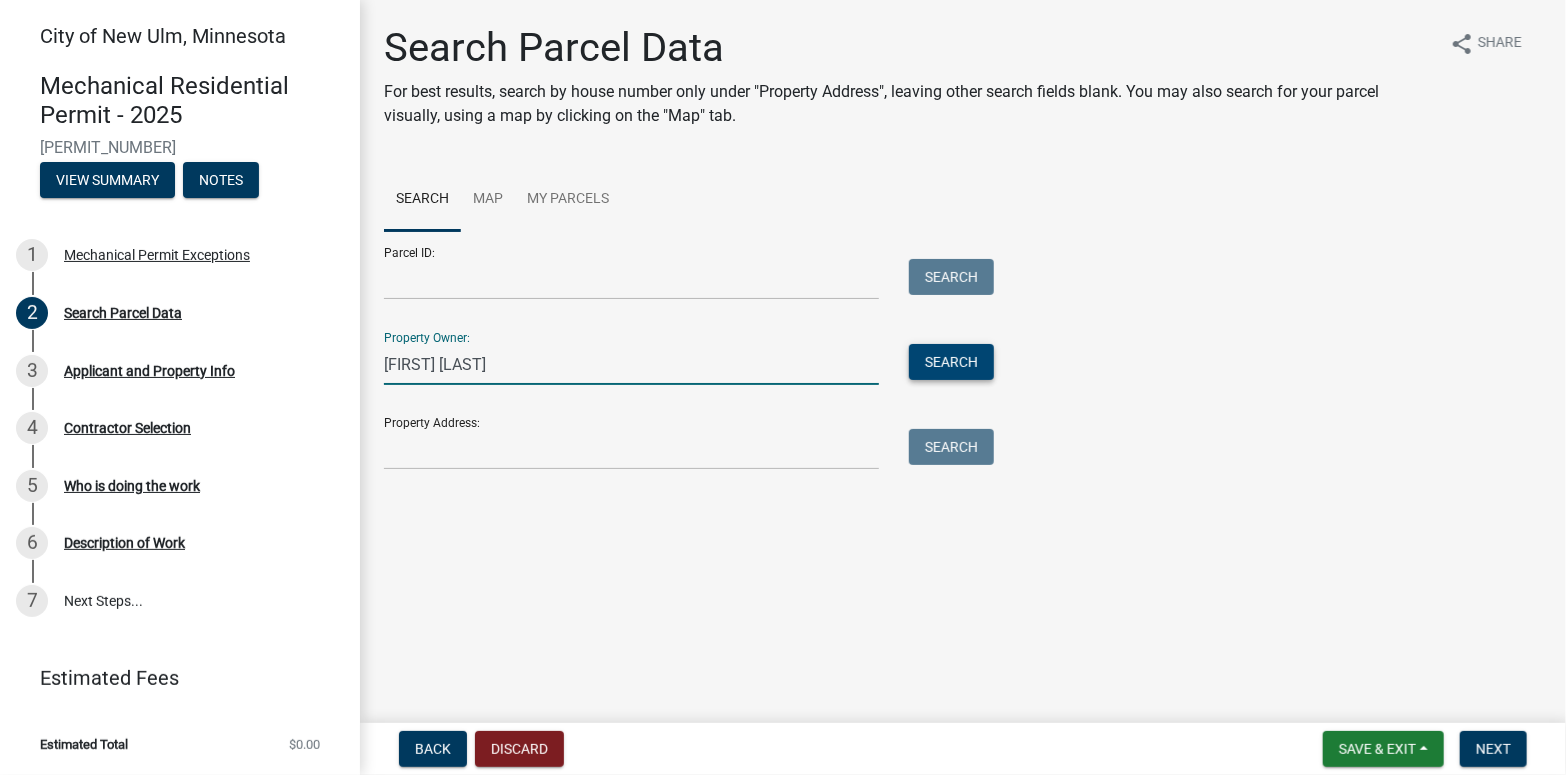 type on "[FIRST] [LAST]" 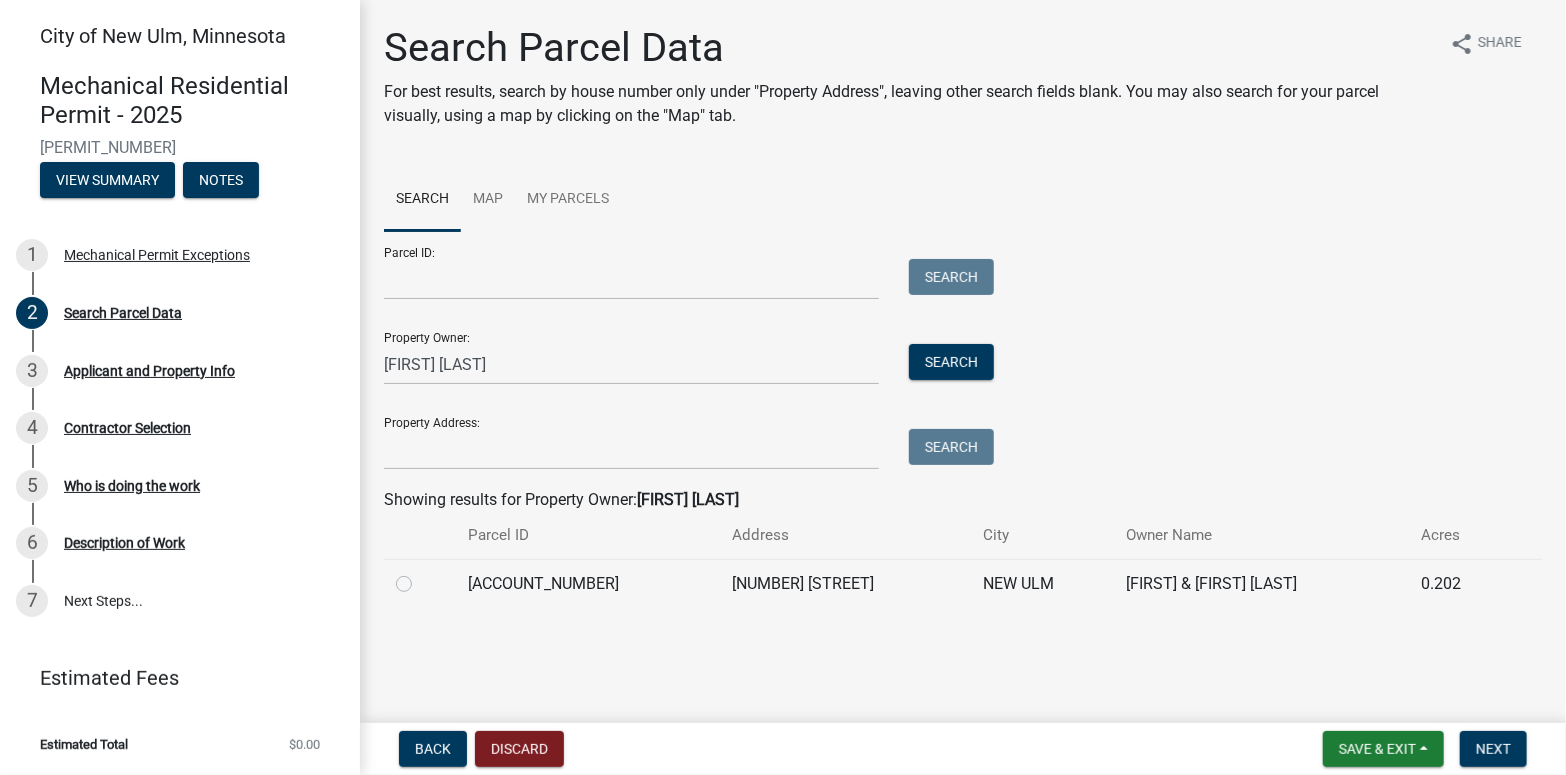 click 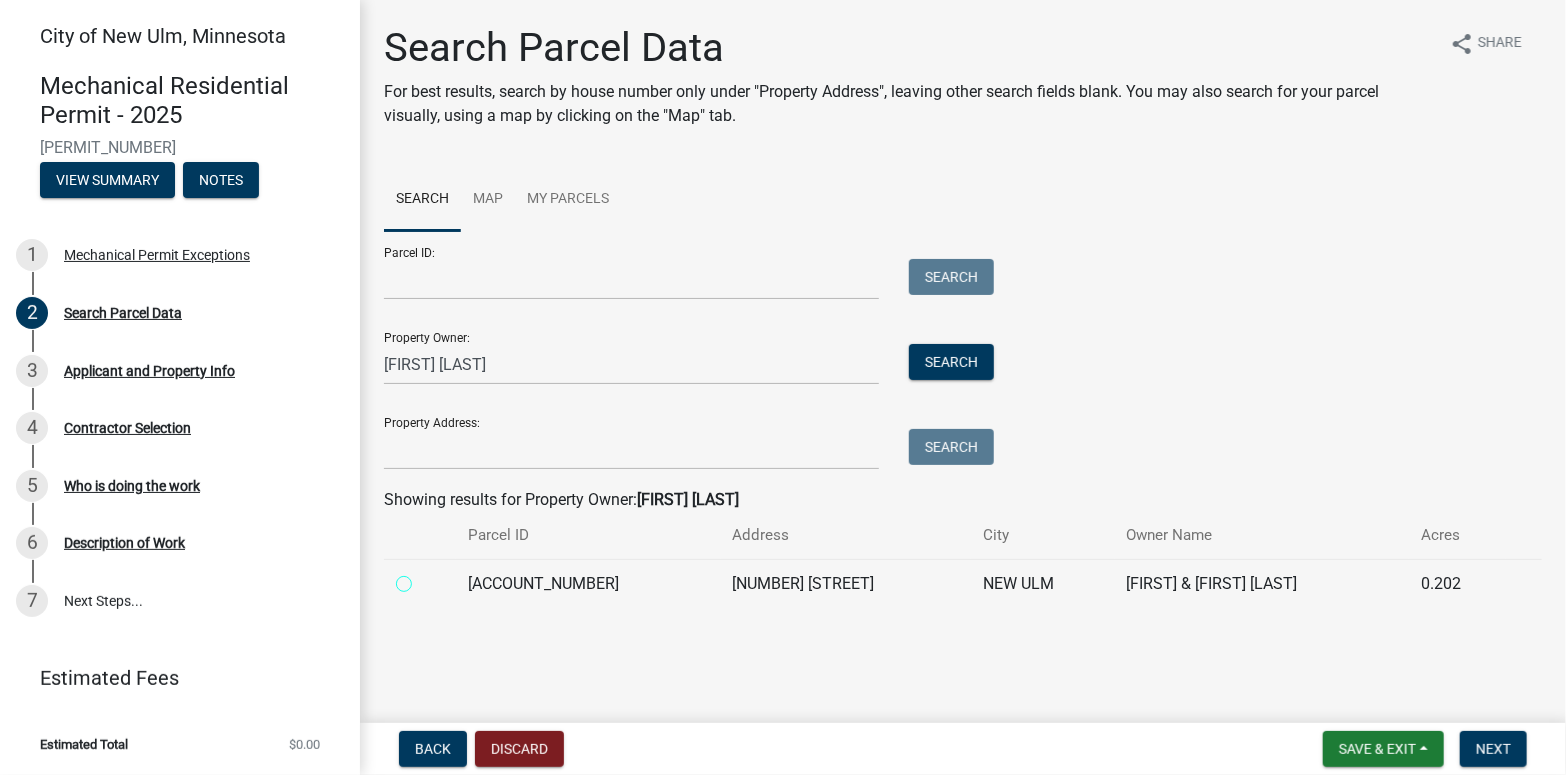 click at bounding box center (426, 578) 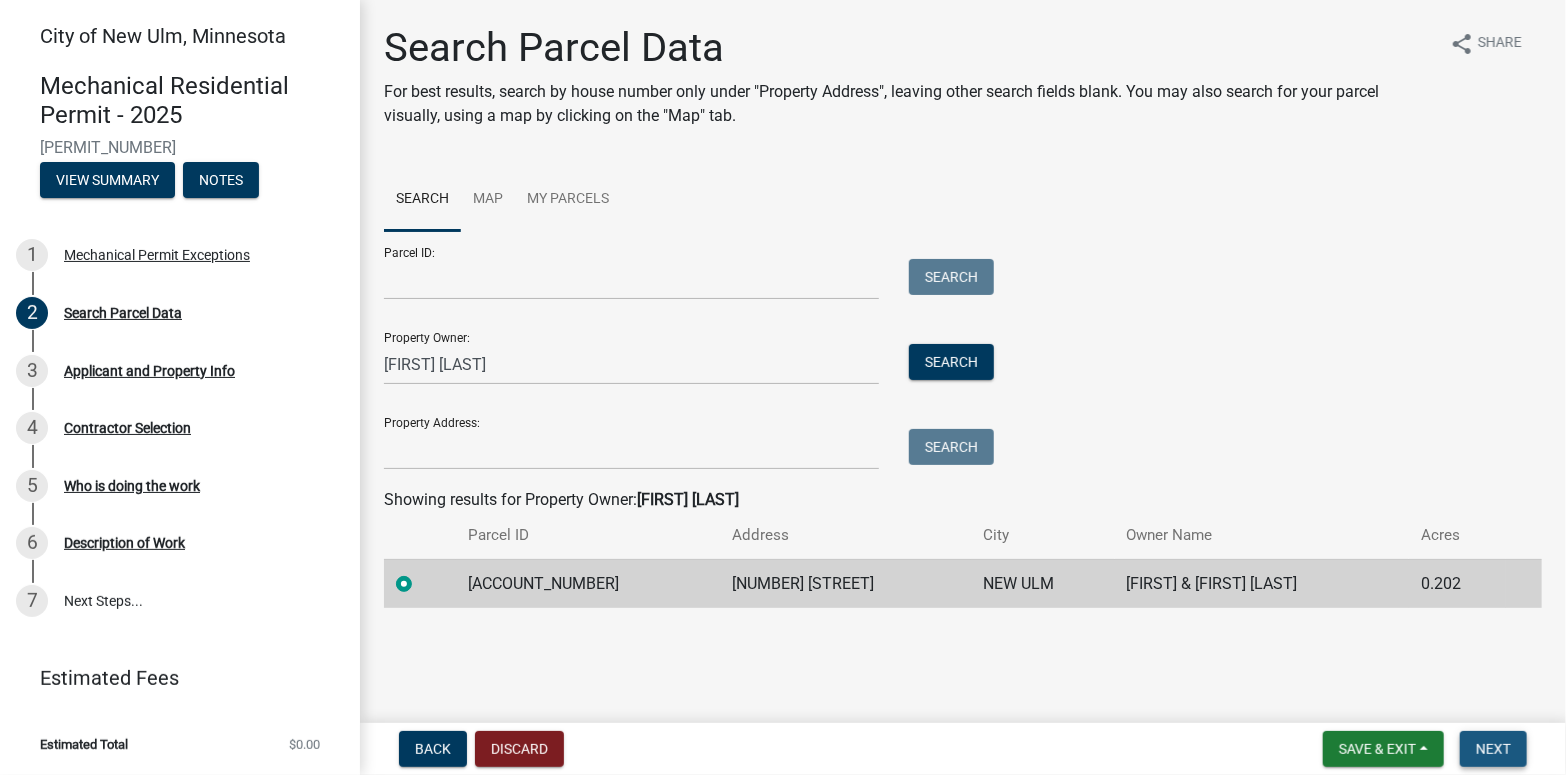 click on "Next" at bounding box center [1493, 749] 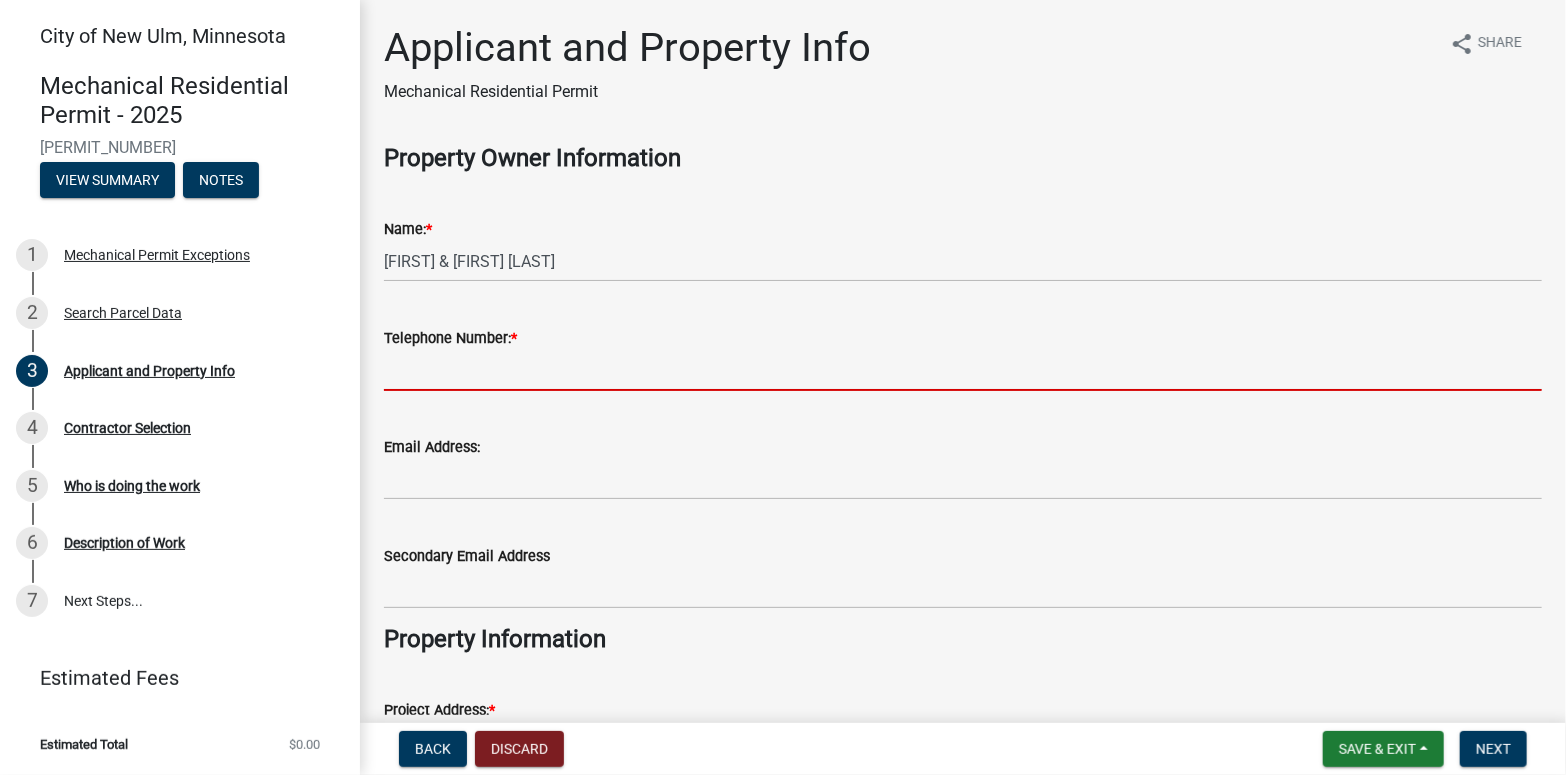 click on "Telephone Number:  *" at bounding box center (963, 370) 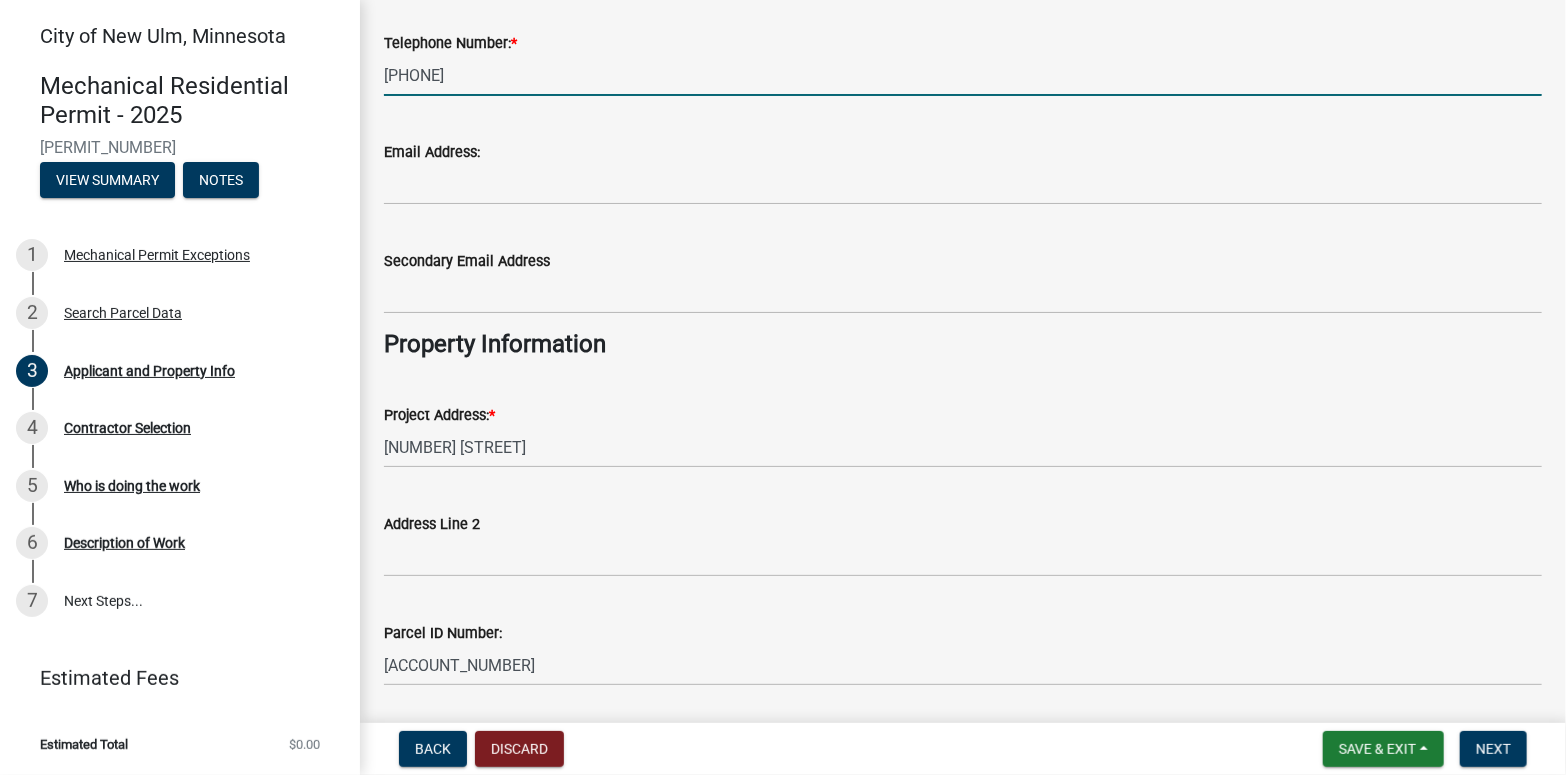 scroll, scrollTop: 300, scrollLeft: 0, axis: vertical 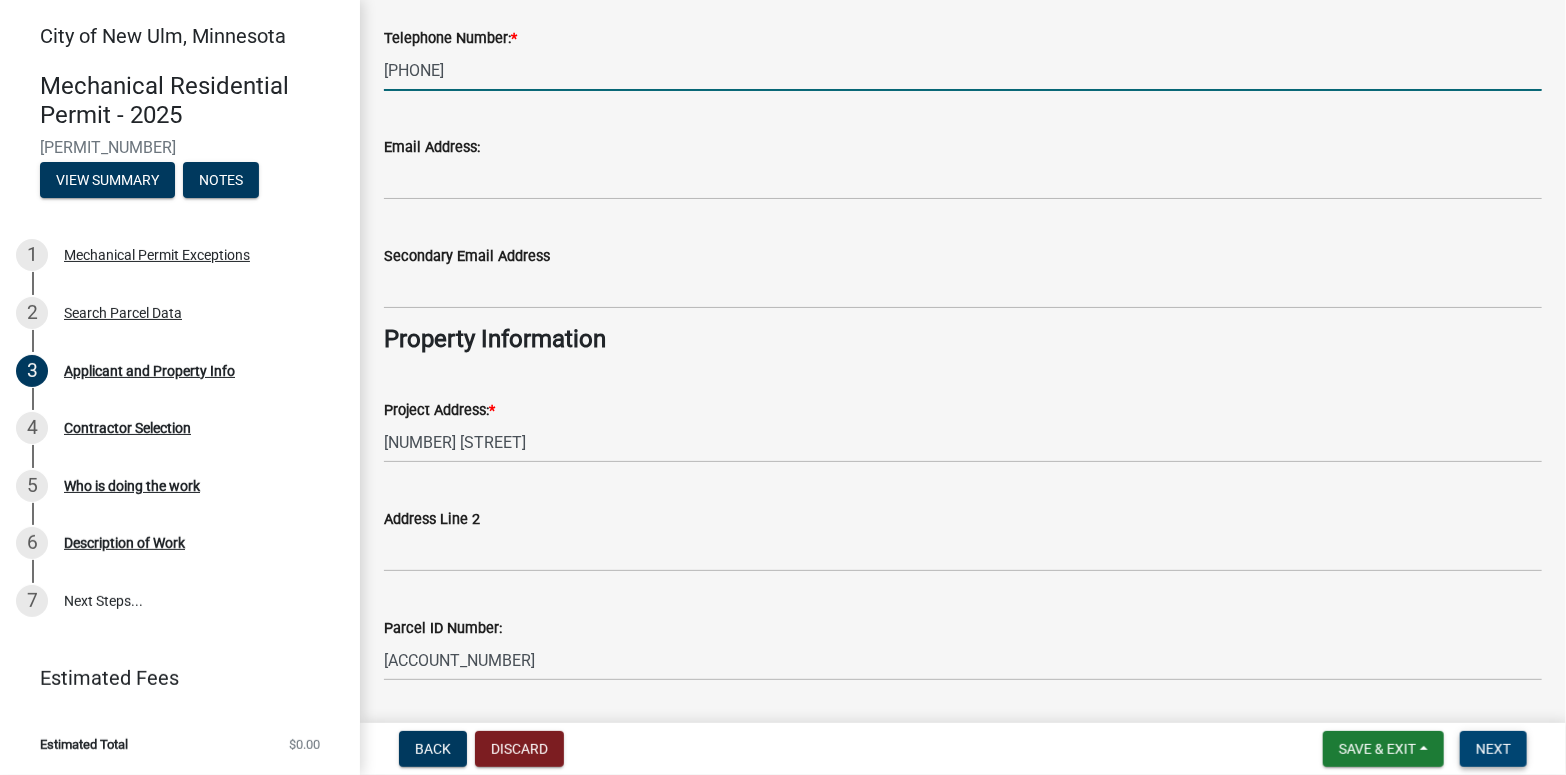 type on "[PHONE]" 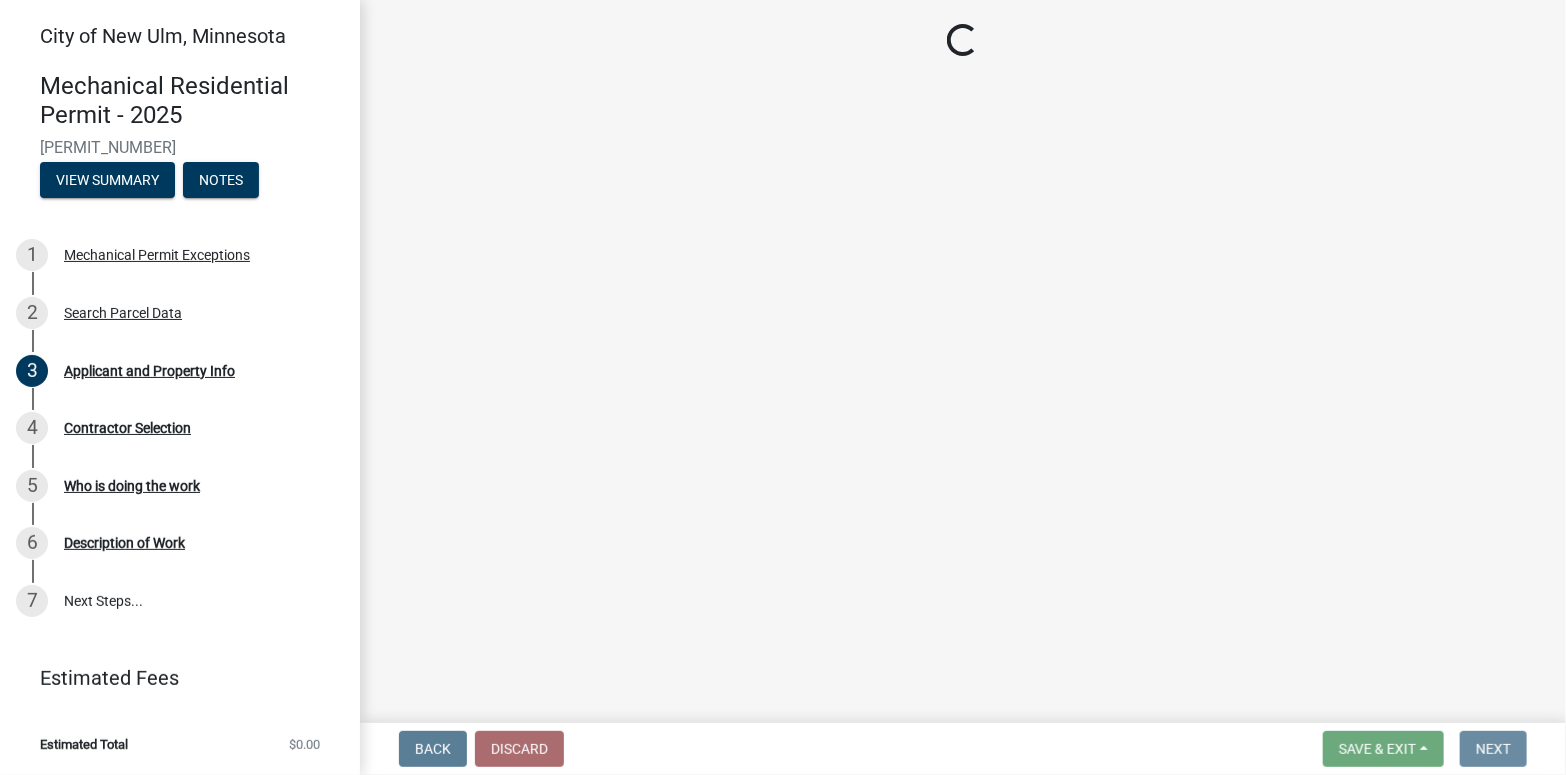 scroll, scrollTop: 0, scrollLeft: 0, axis: both 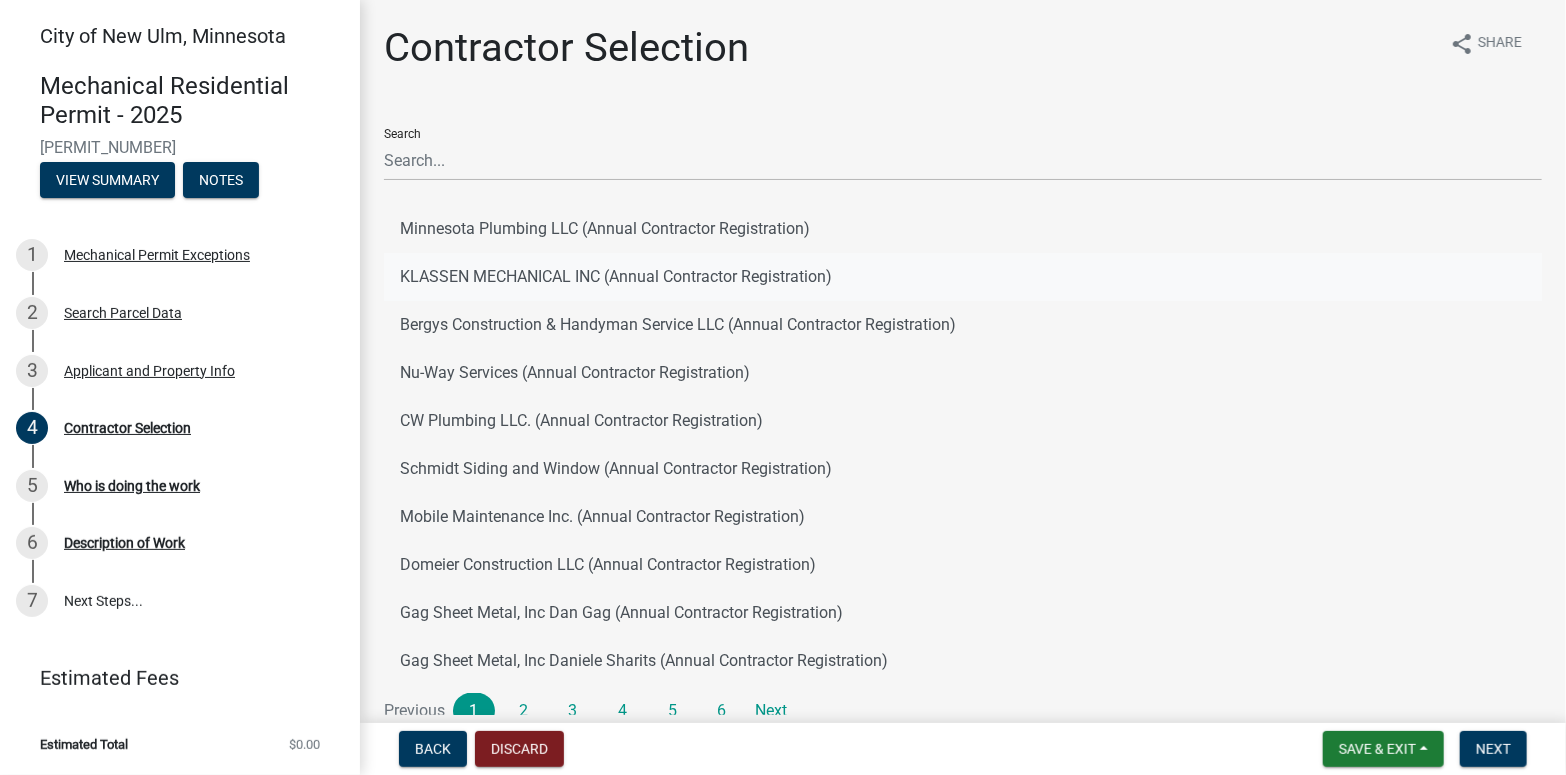 click on "KLASSEN MECHANICAL INC (Annual Contractor Registration)" 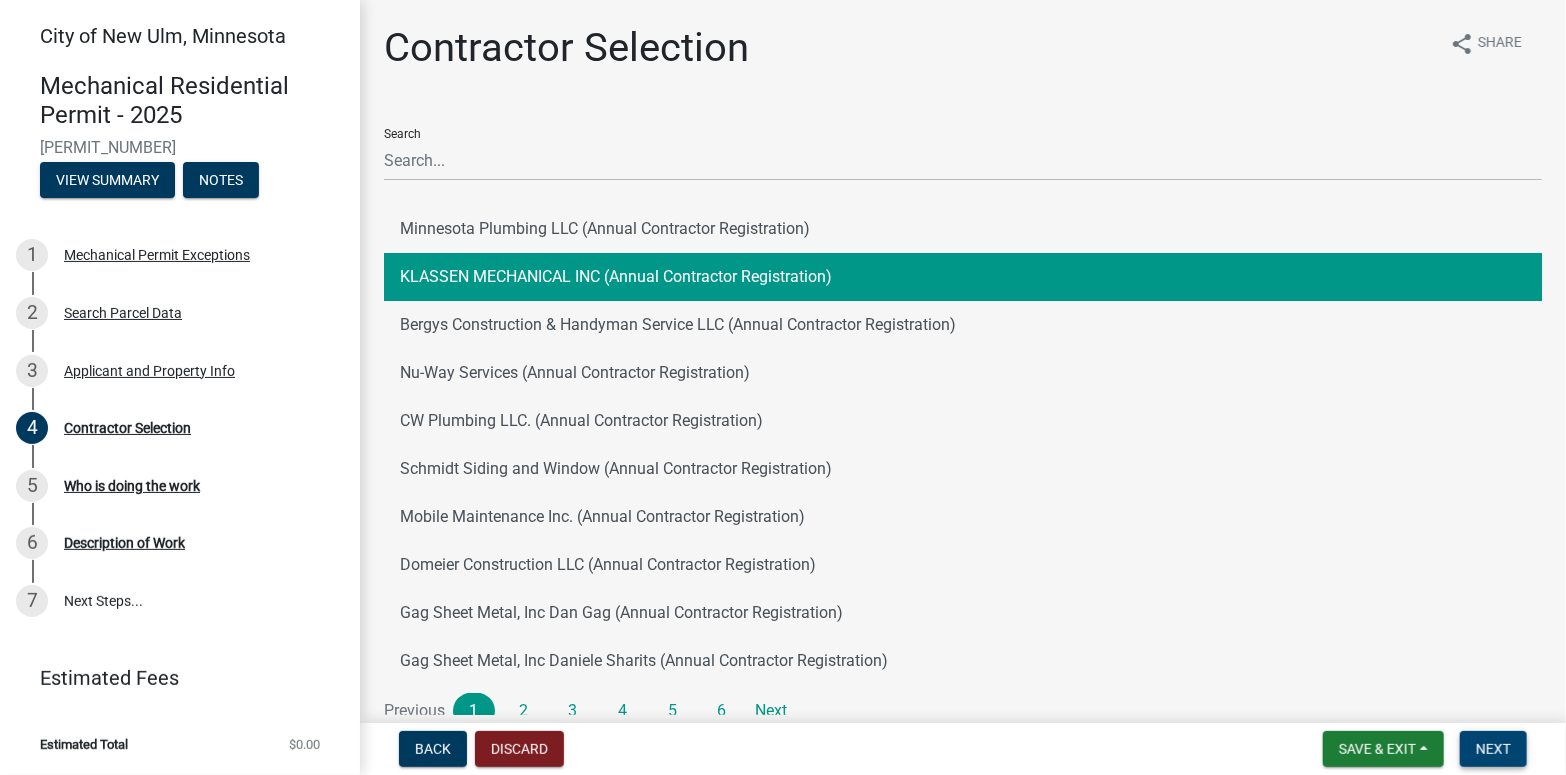 click on "Next" at bounding box center (1493, 749) 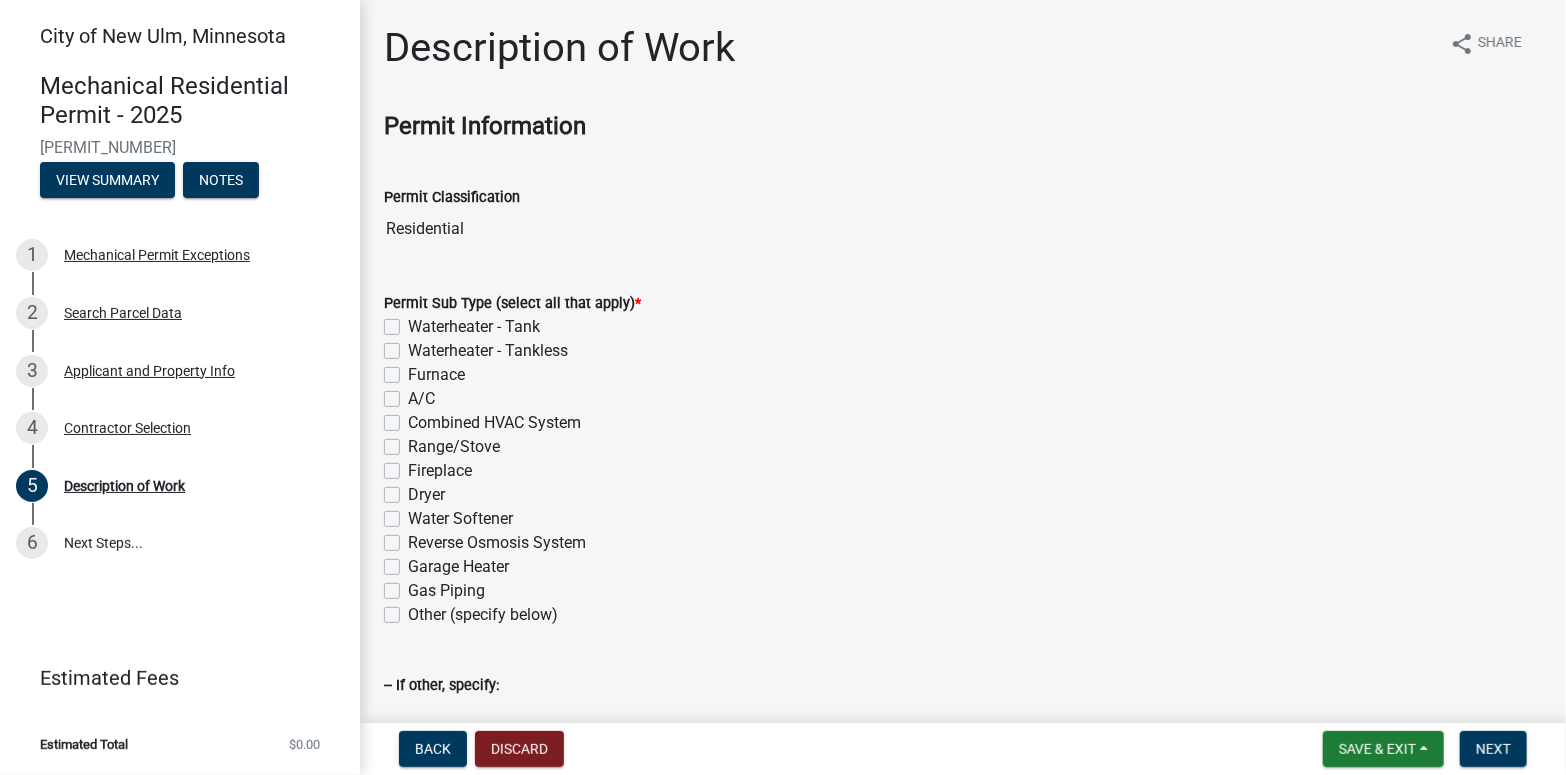 click on "Waterheater - Tank" 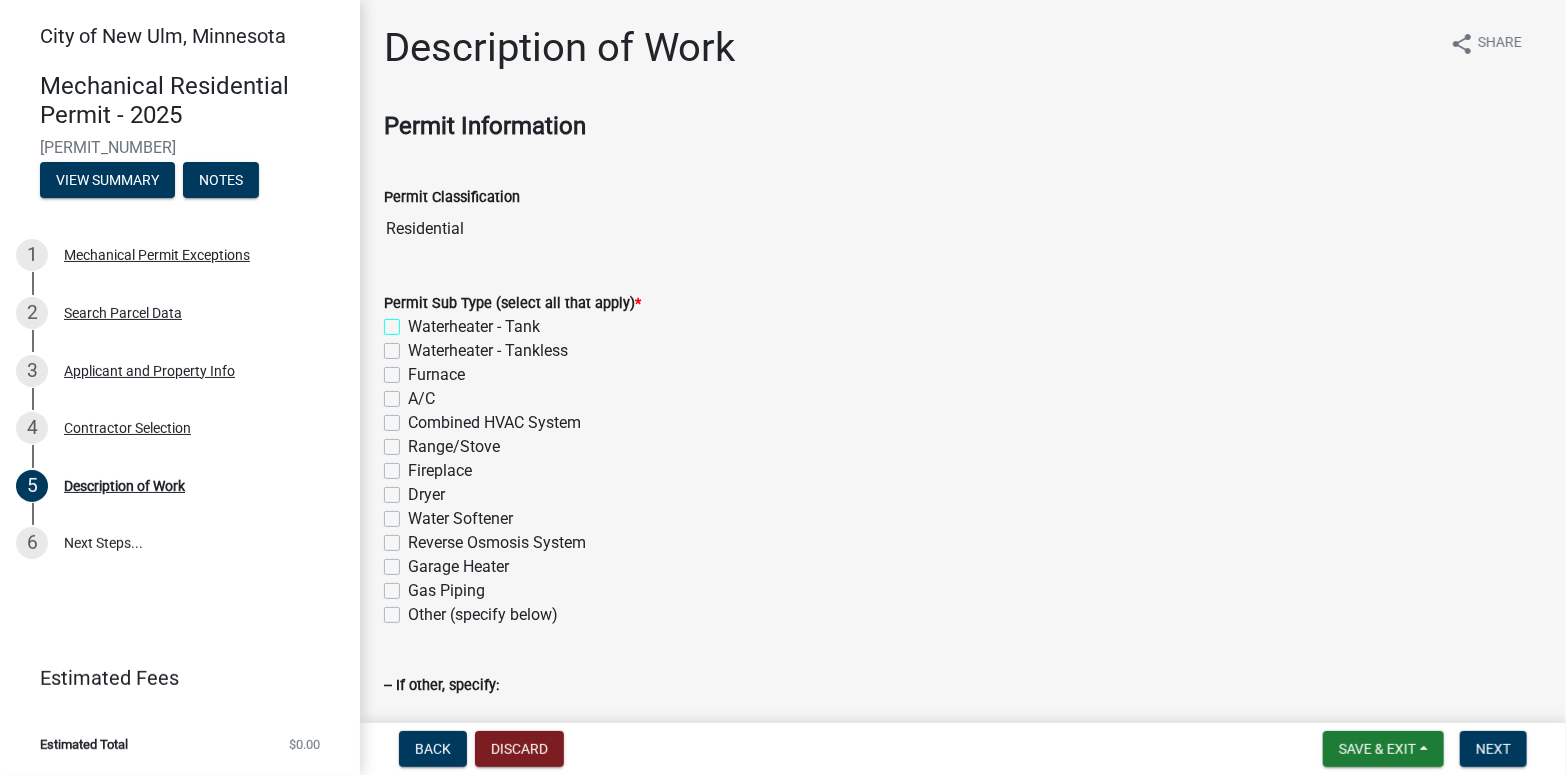 click on "Waterheater - Tank" at bounding box center [414, 321] 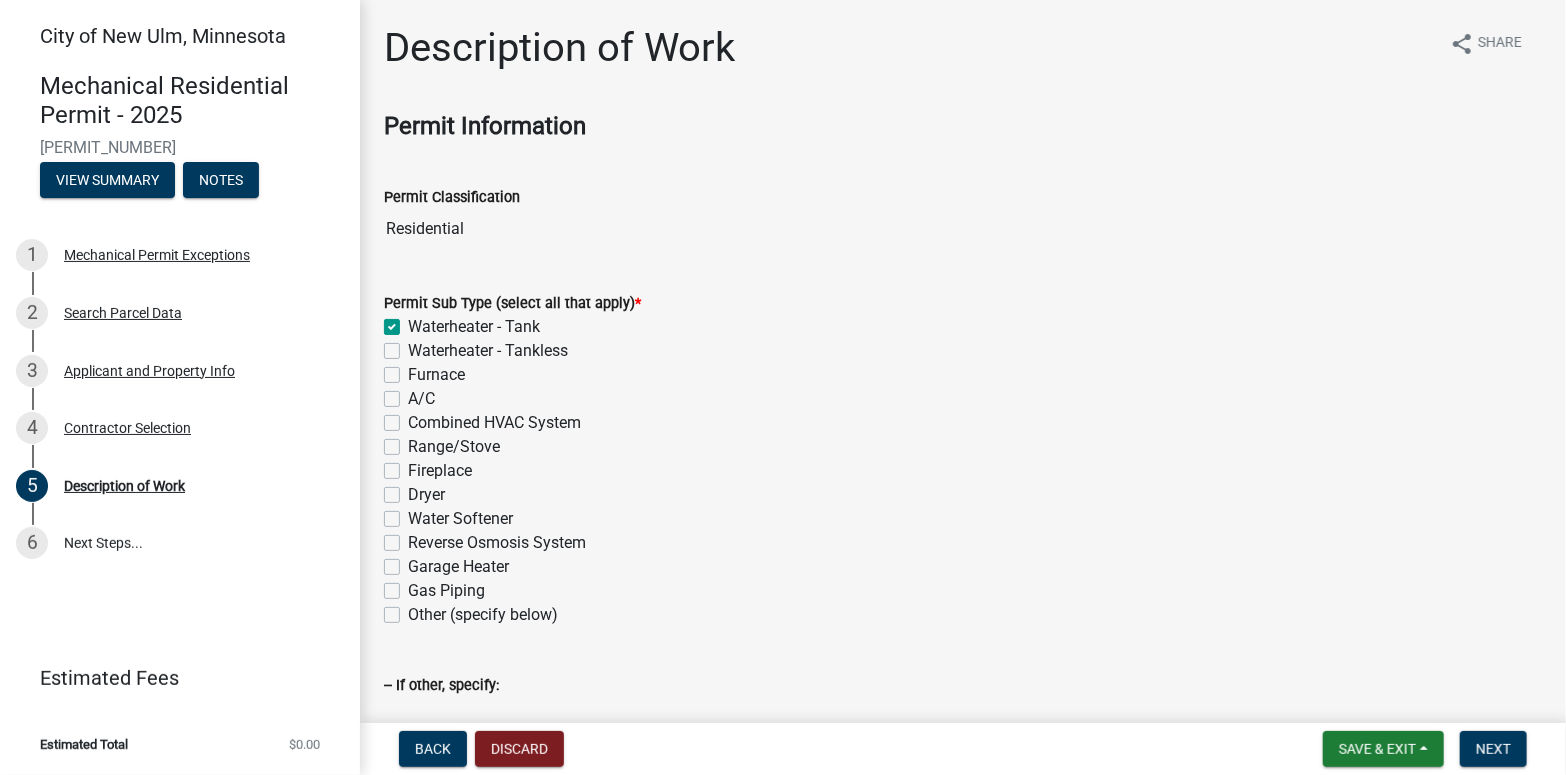 checkbox on "true" 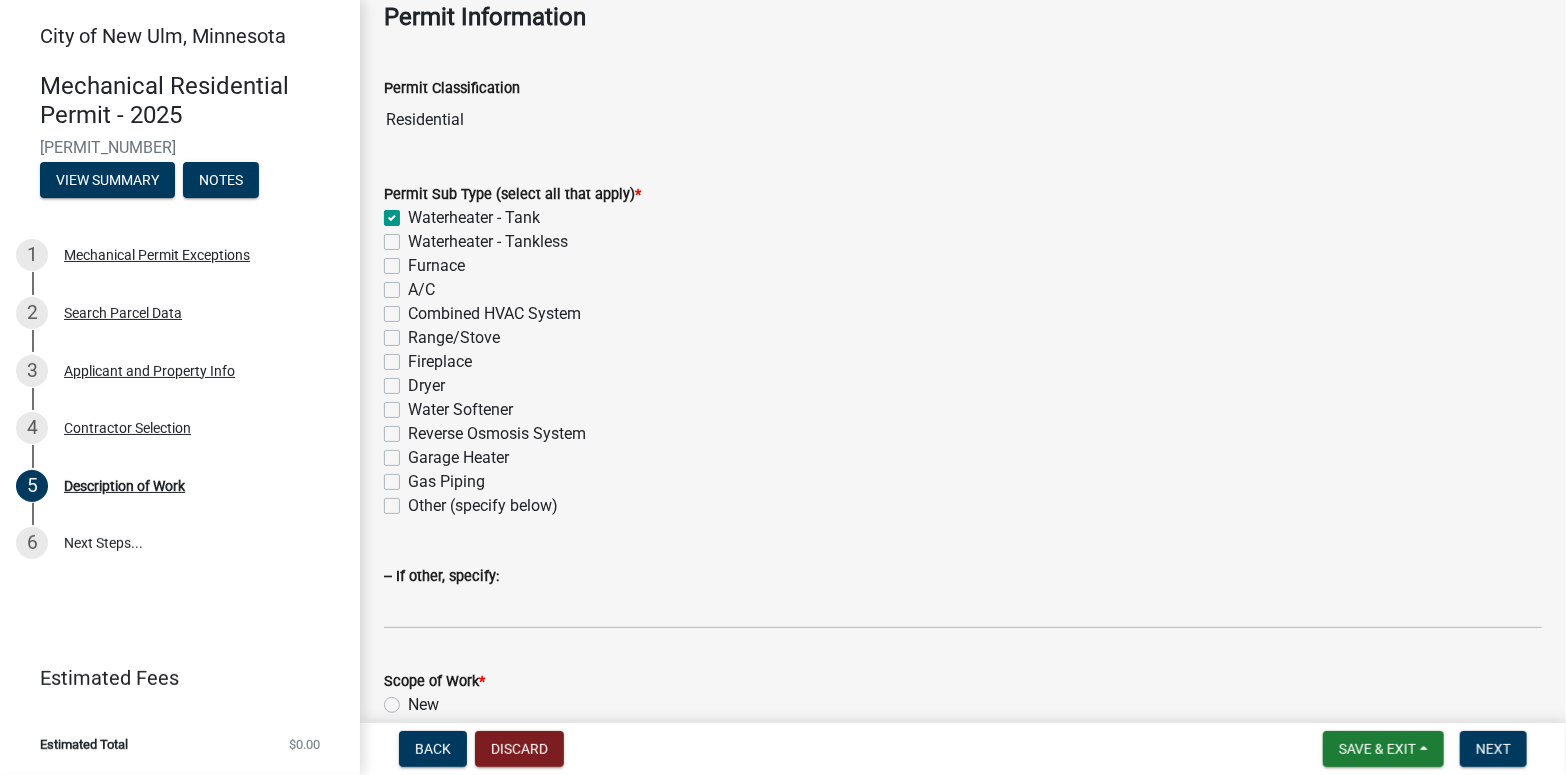 scroll, scrollTop: 400, scrollLeft: 0, axis: vertical 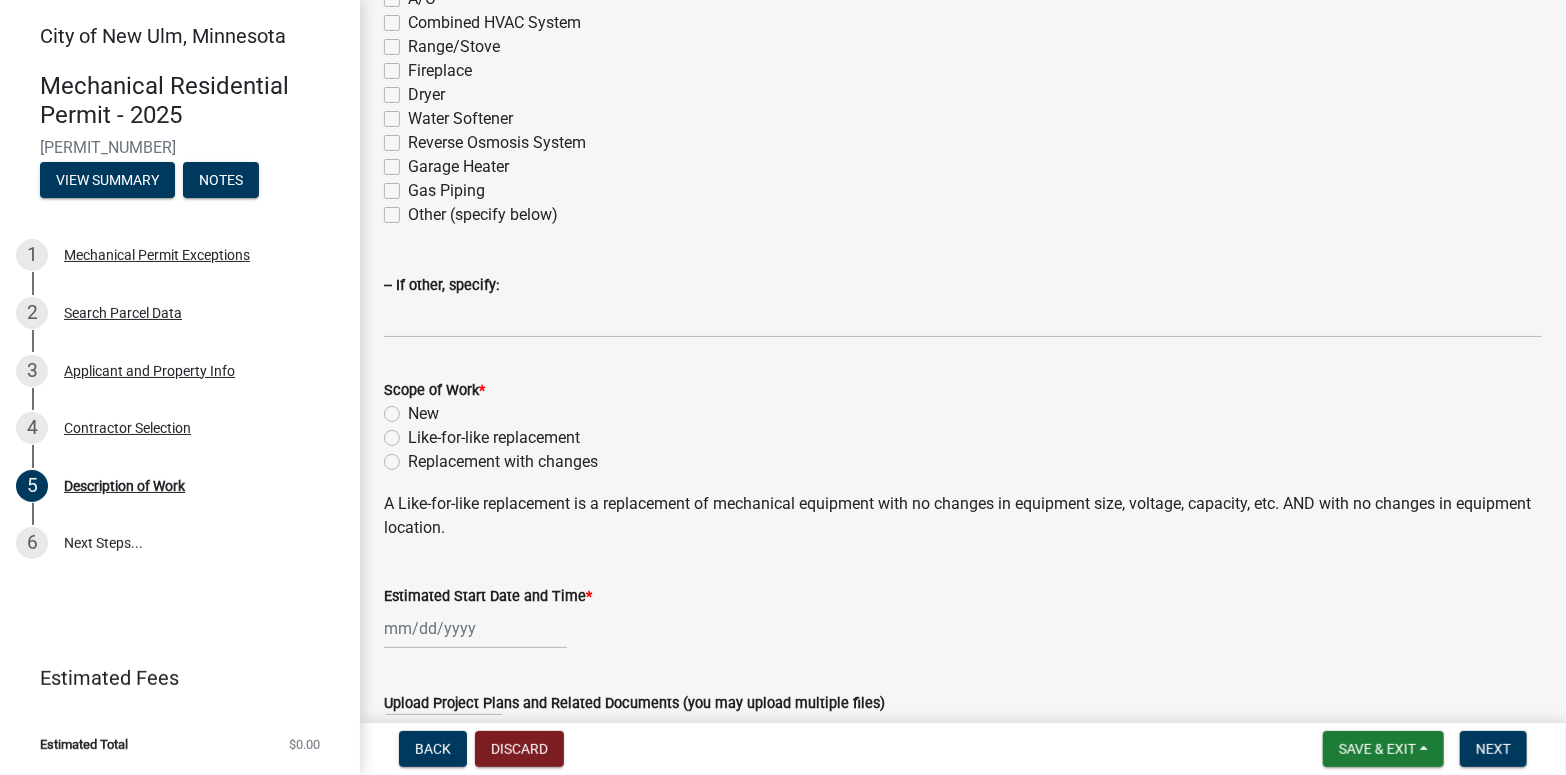 click on "Like-for-like replacement" 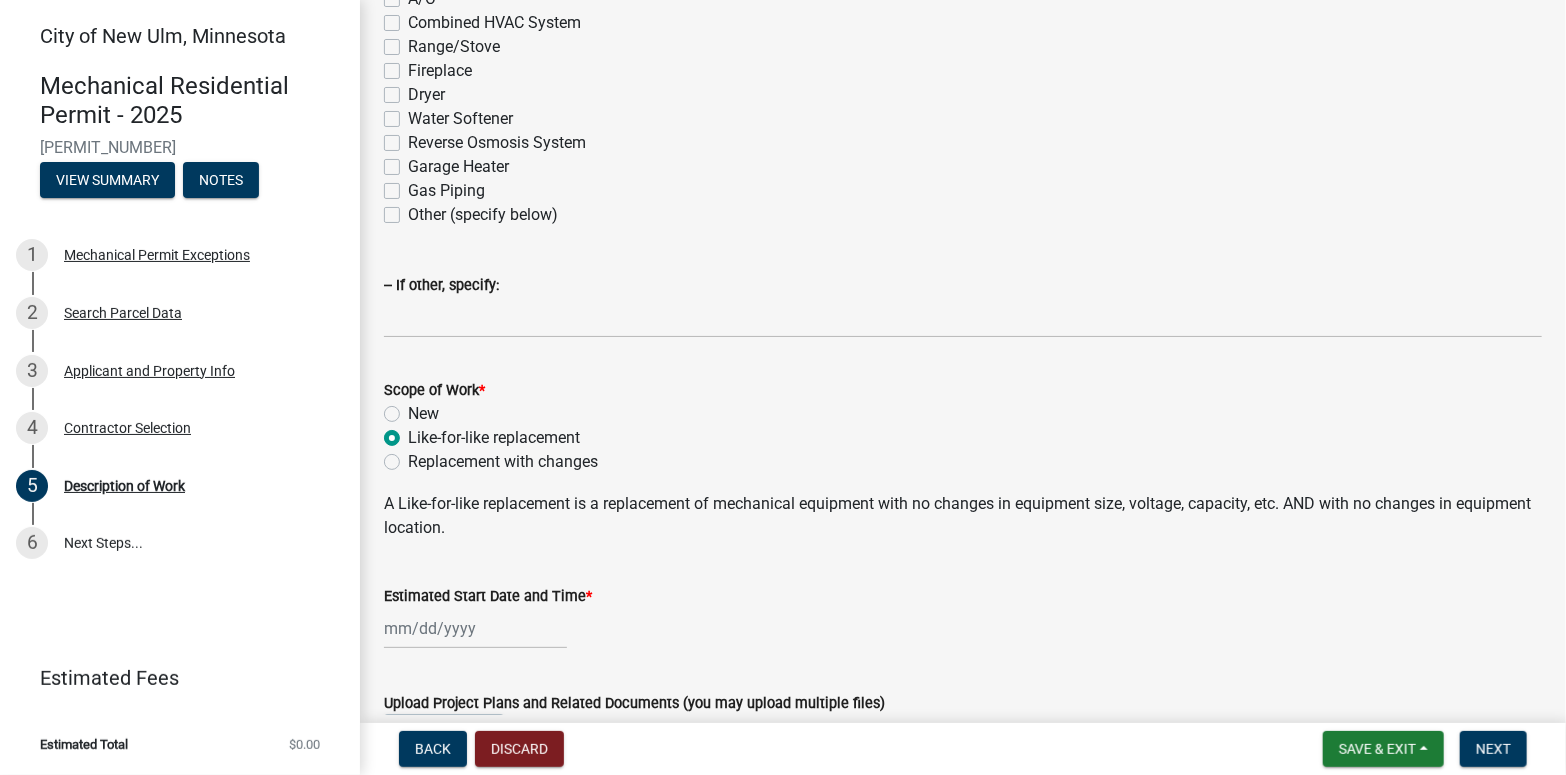 radio on "true" 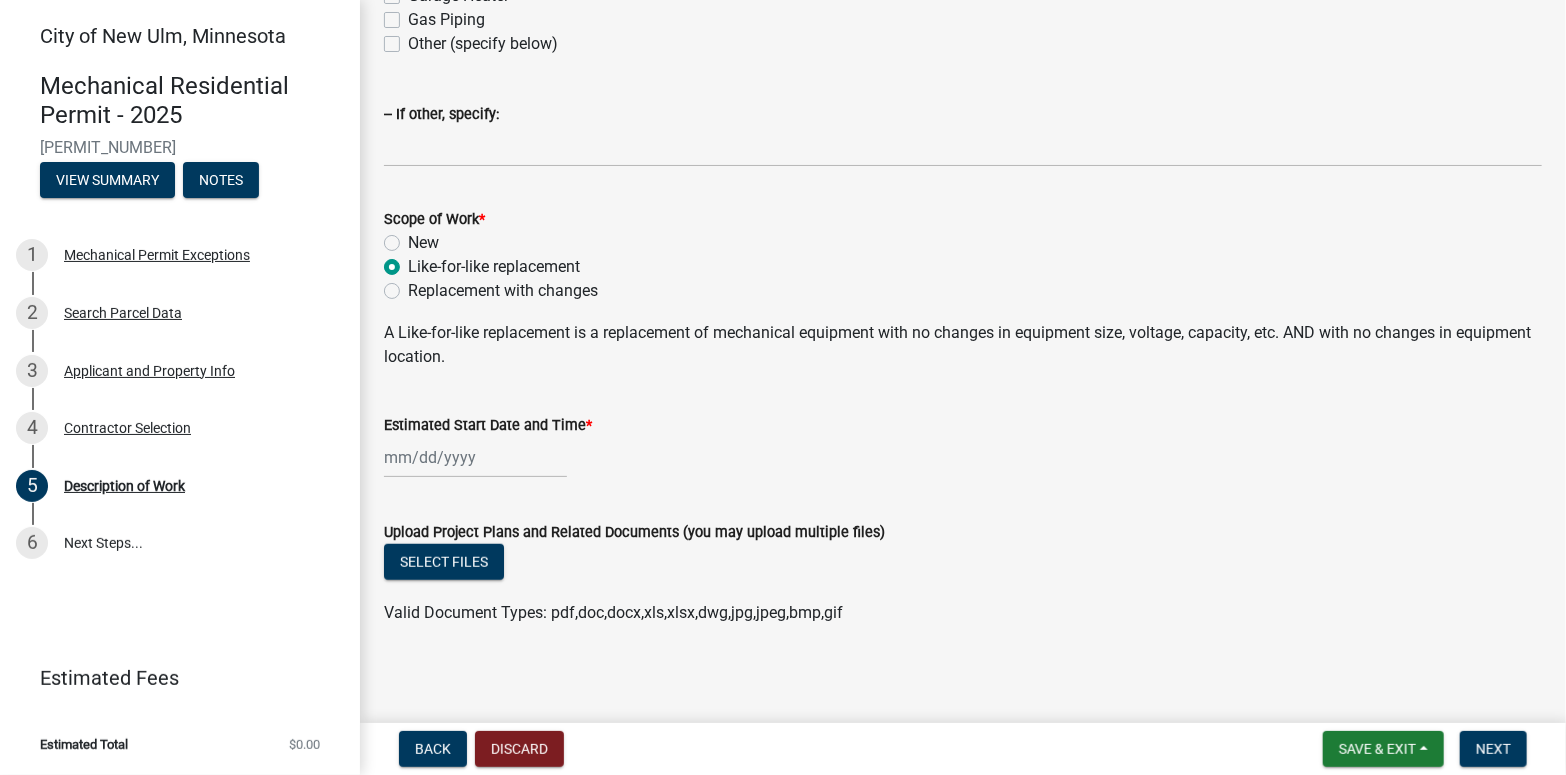 scroll, scrollTop: 575, scrollLeft: 0, axis: vertical 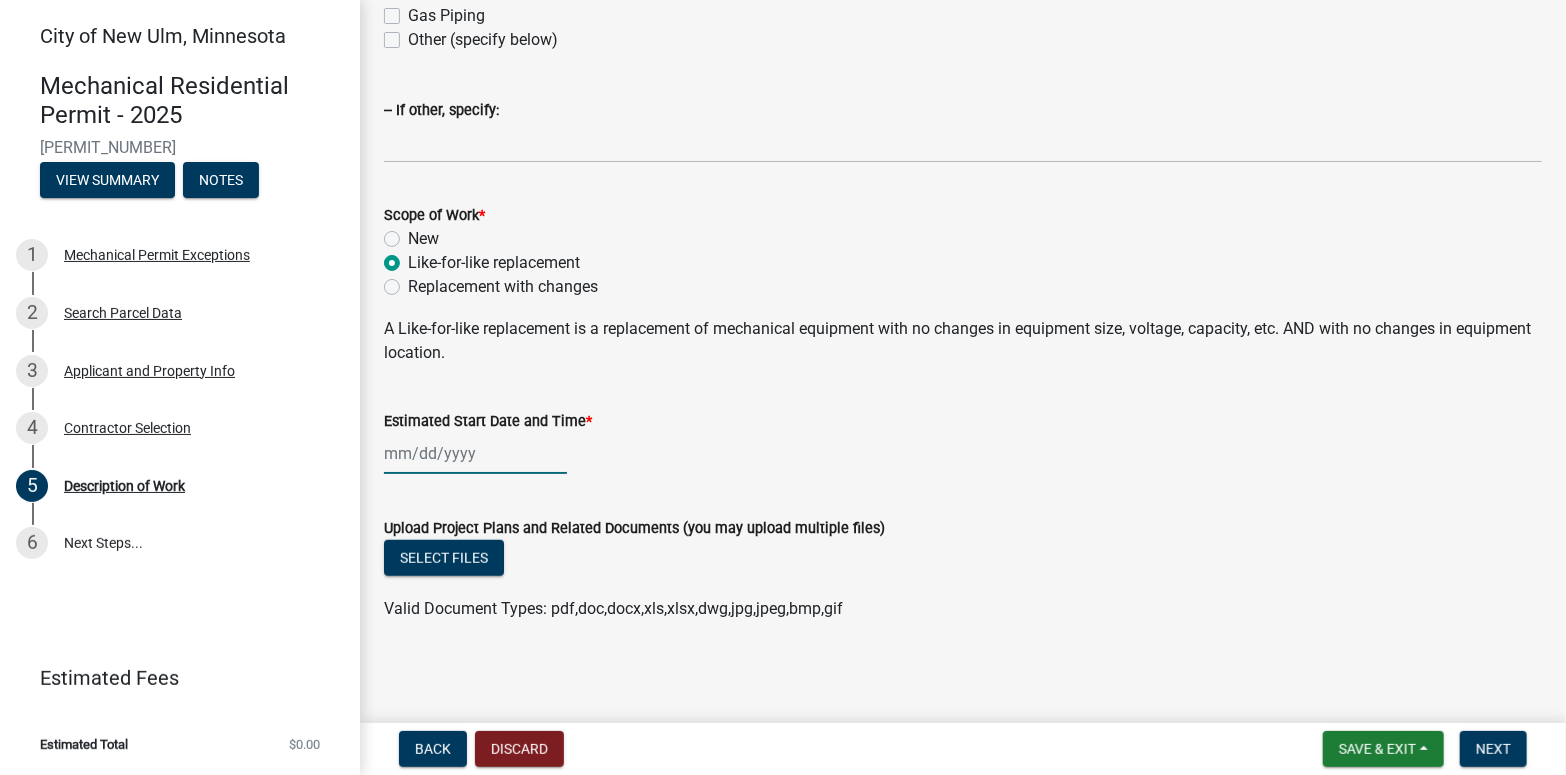 click 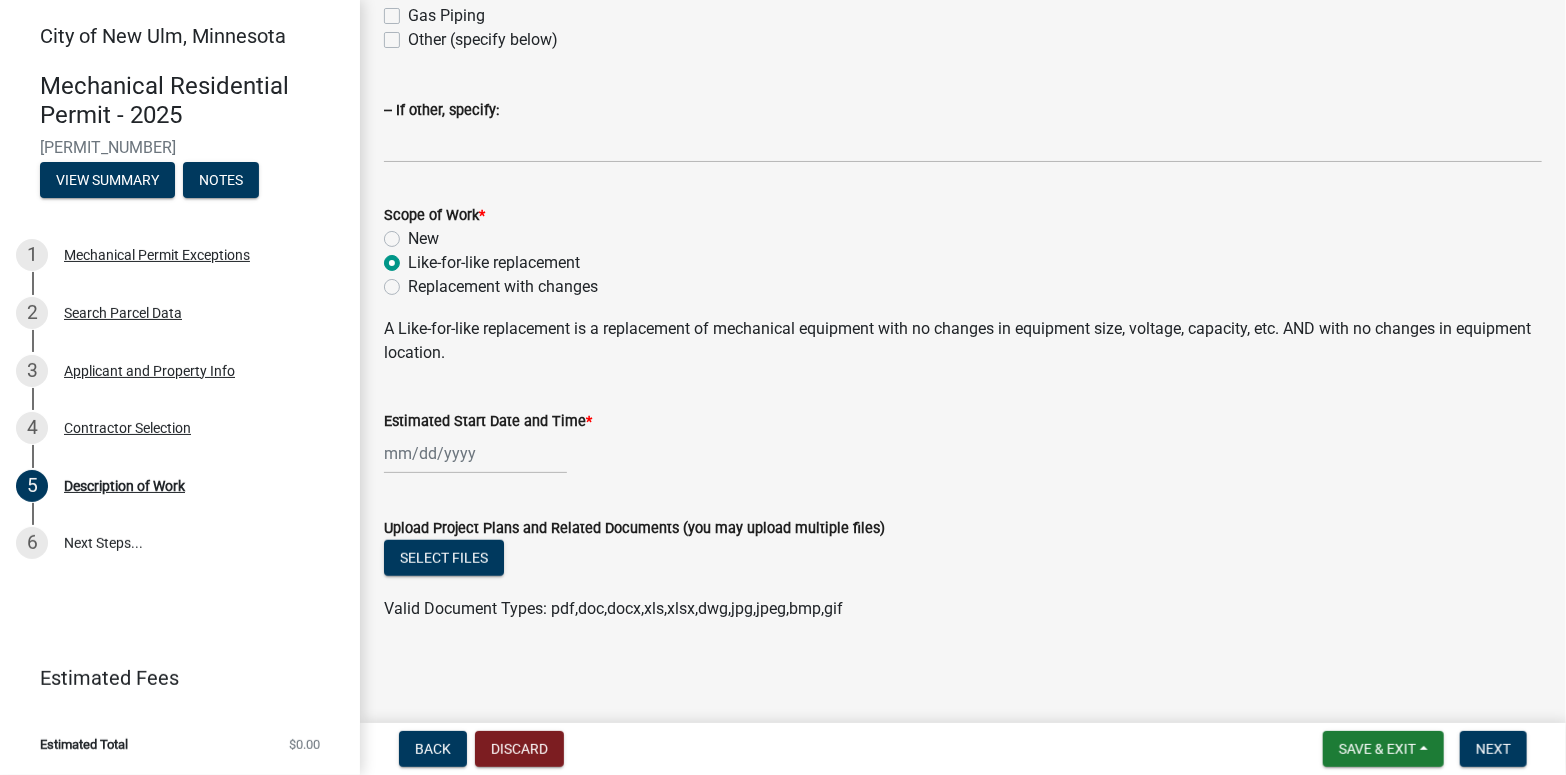 select on "8" 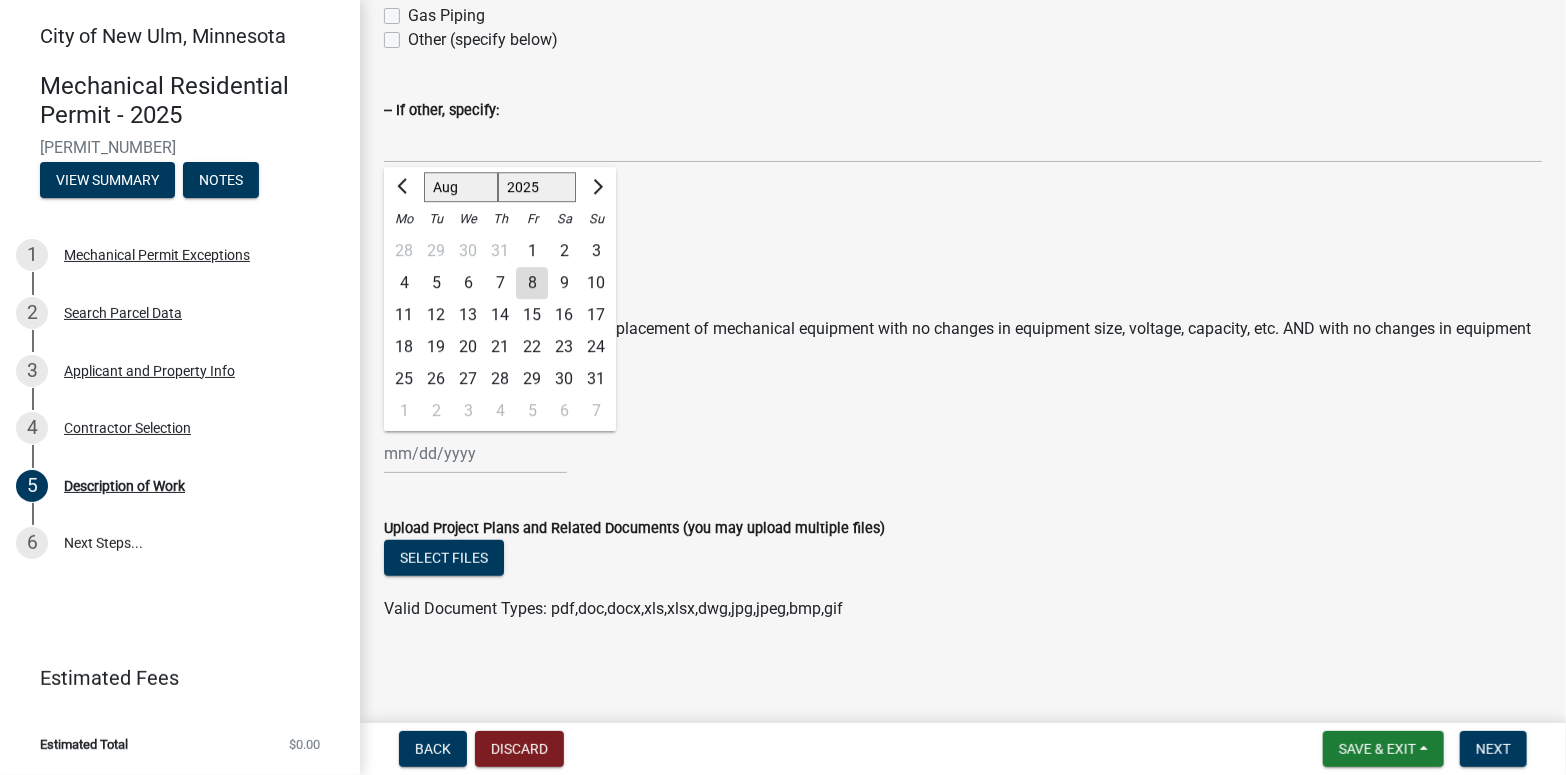 click on "8" 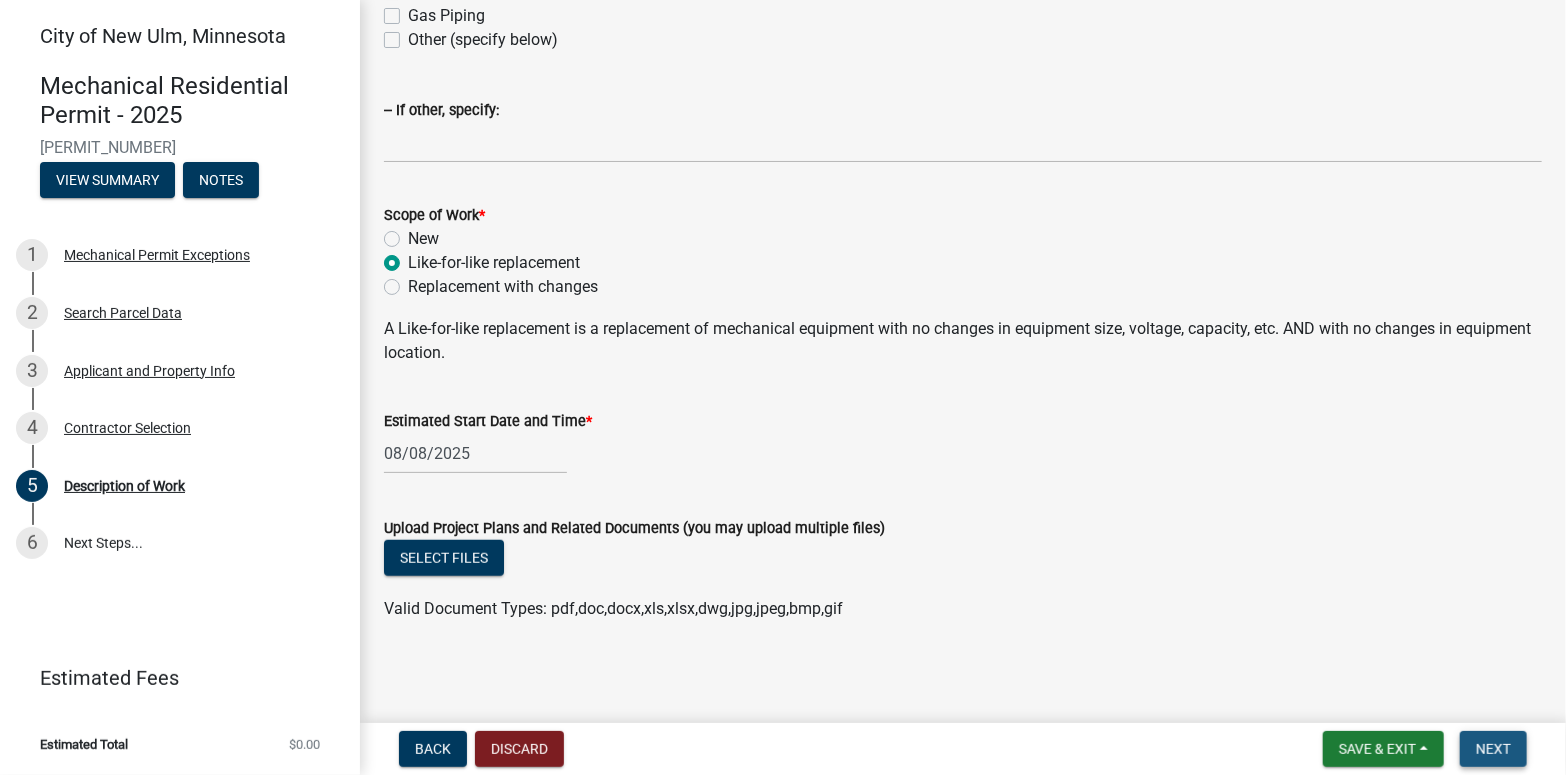 click on "Next" at bounding box center [1493, 749] 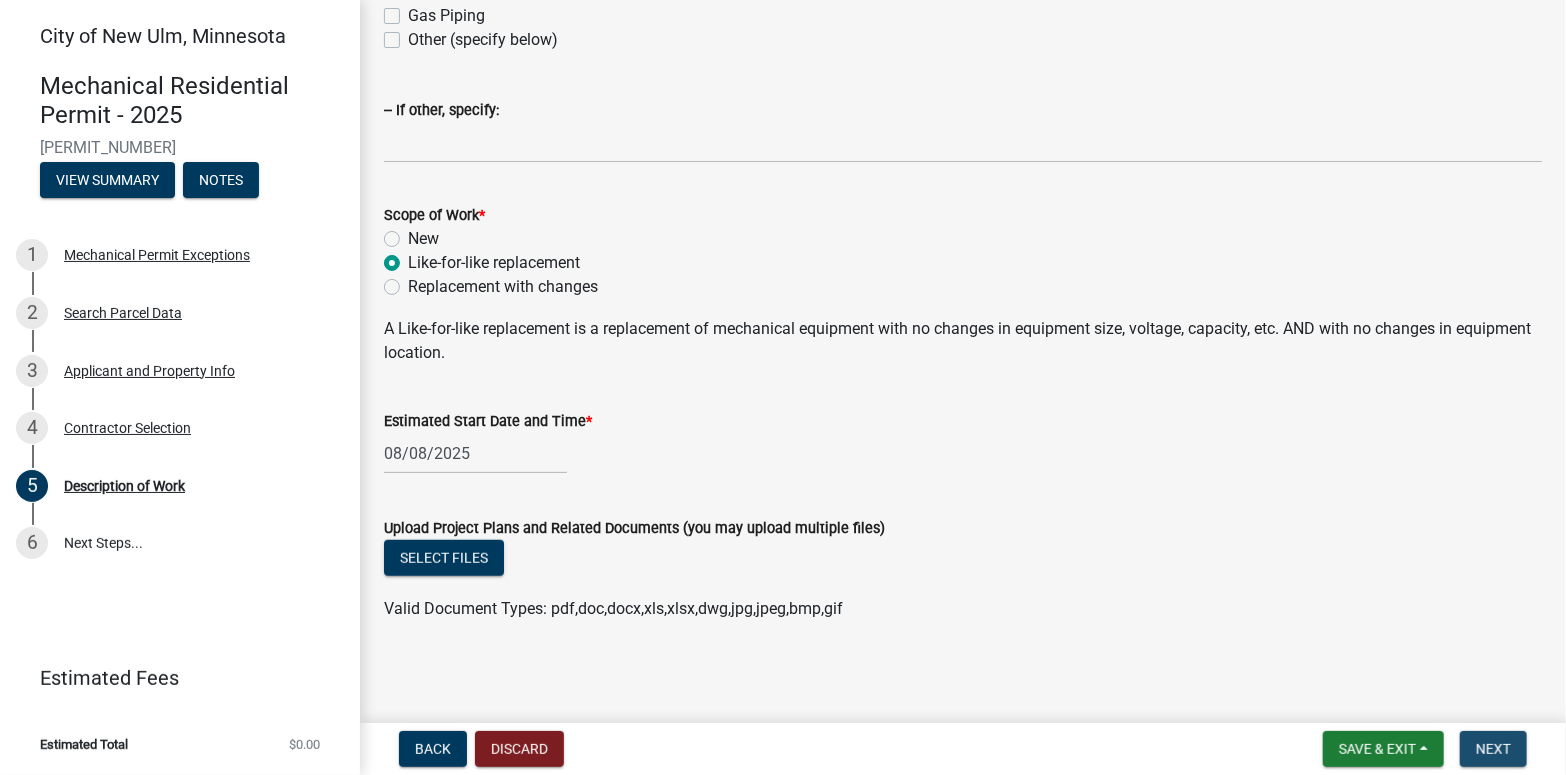 scroll, scrollTop: 0, scrollLeft: 0, axis: both 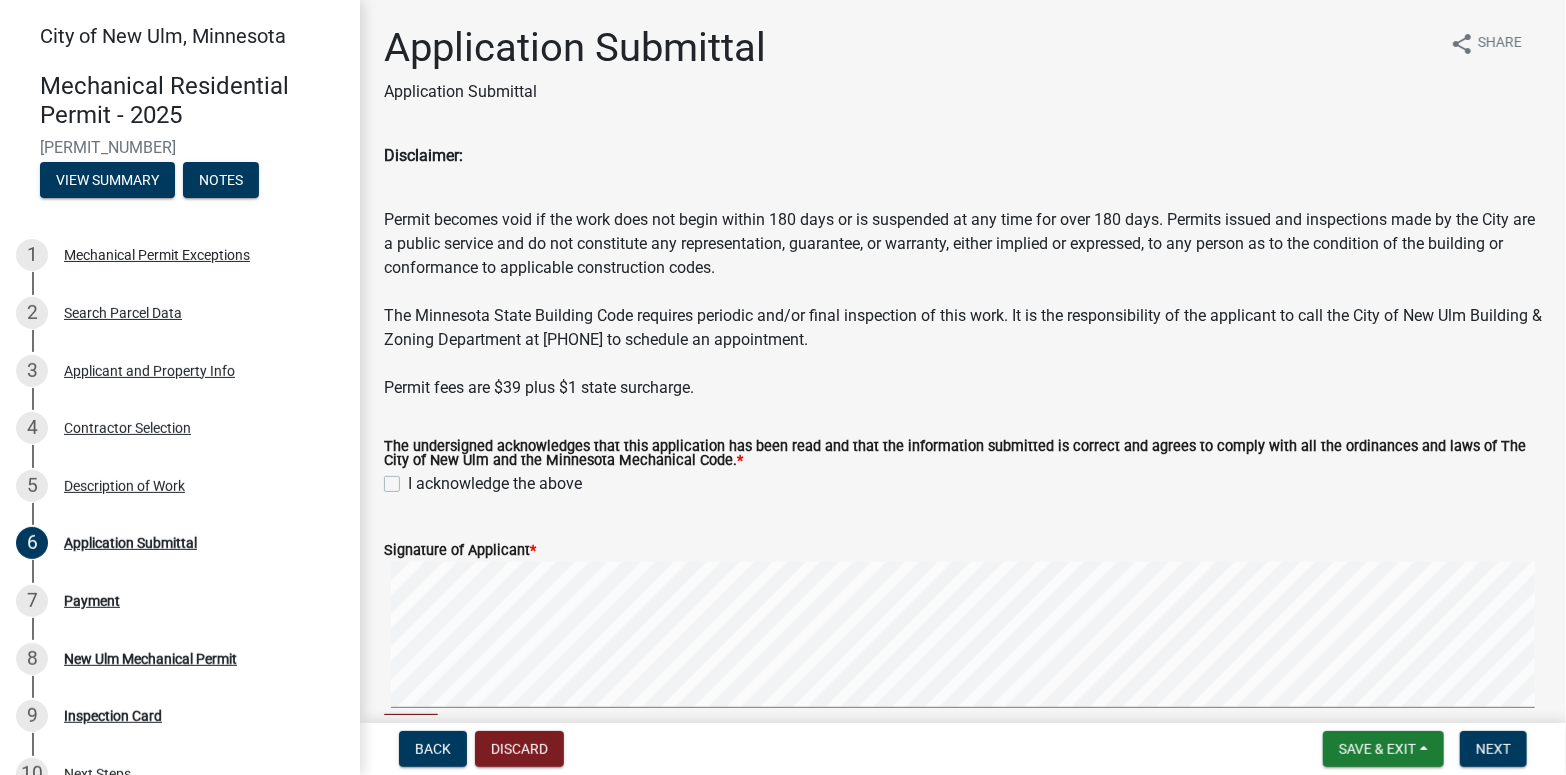click on "I acknowledge the above" 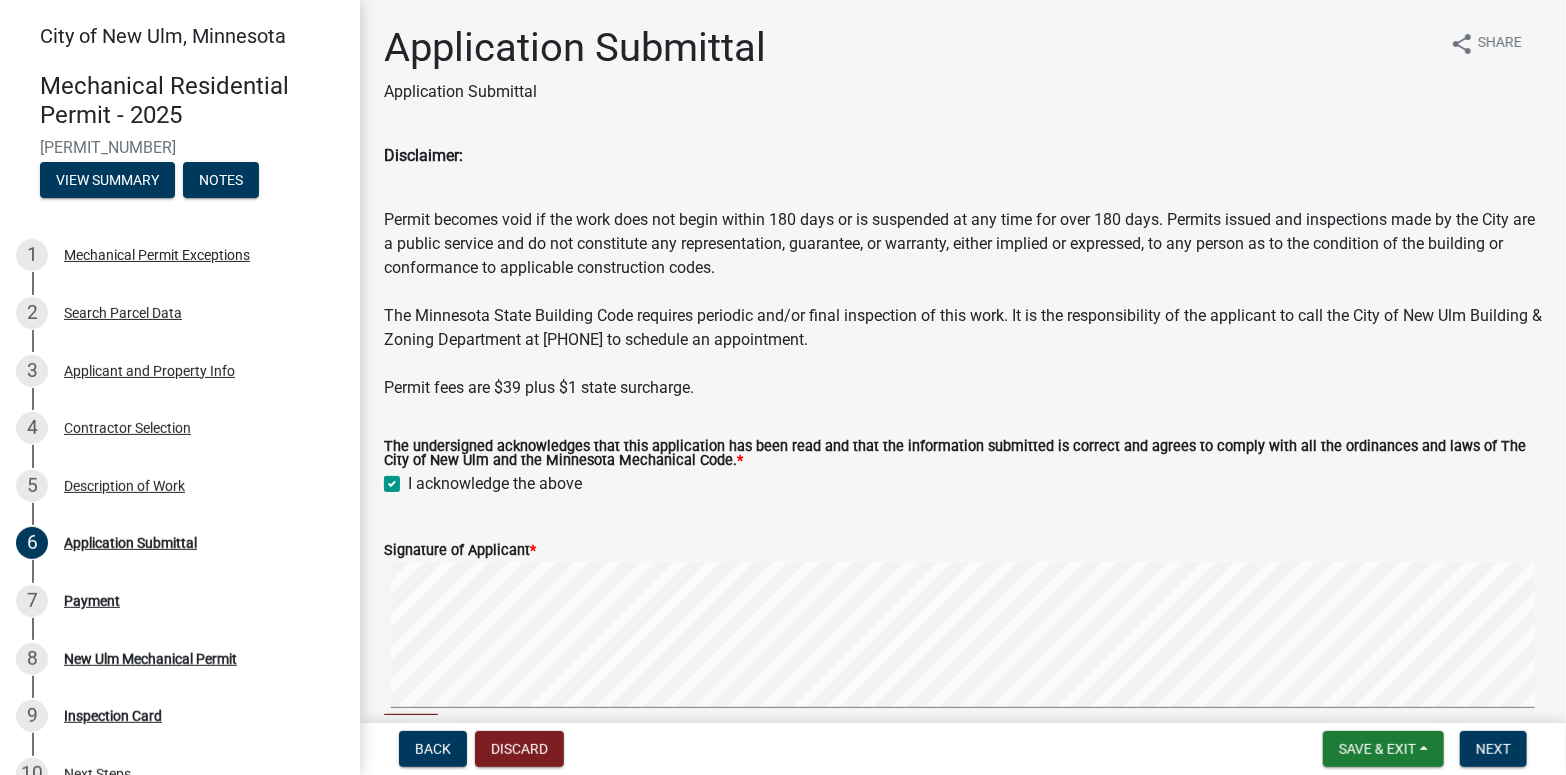 checkbox on "true" 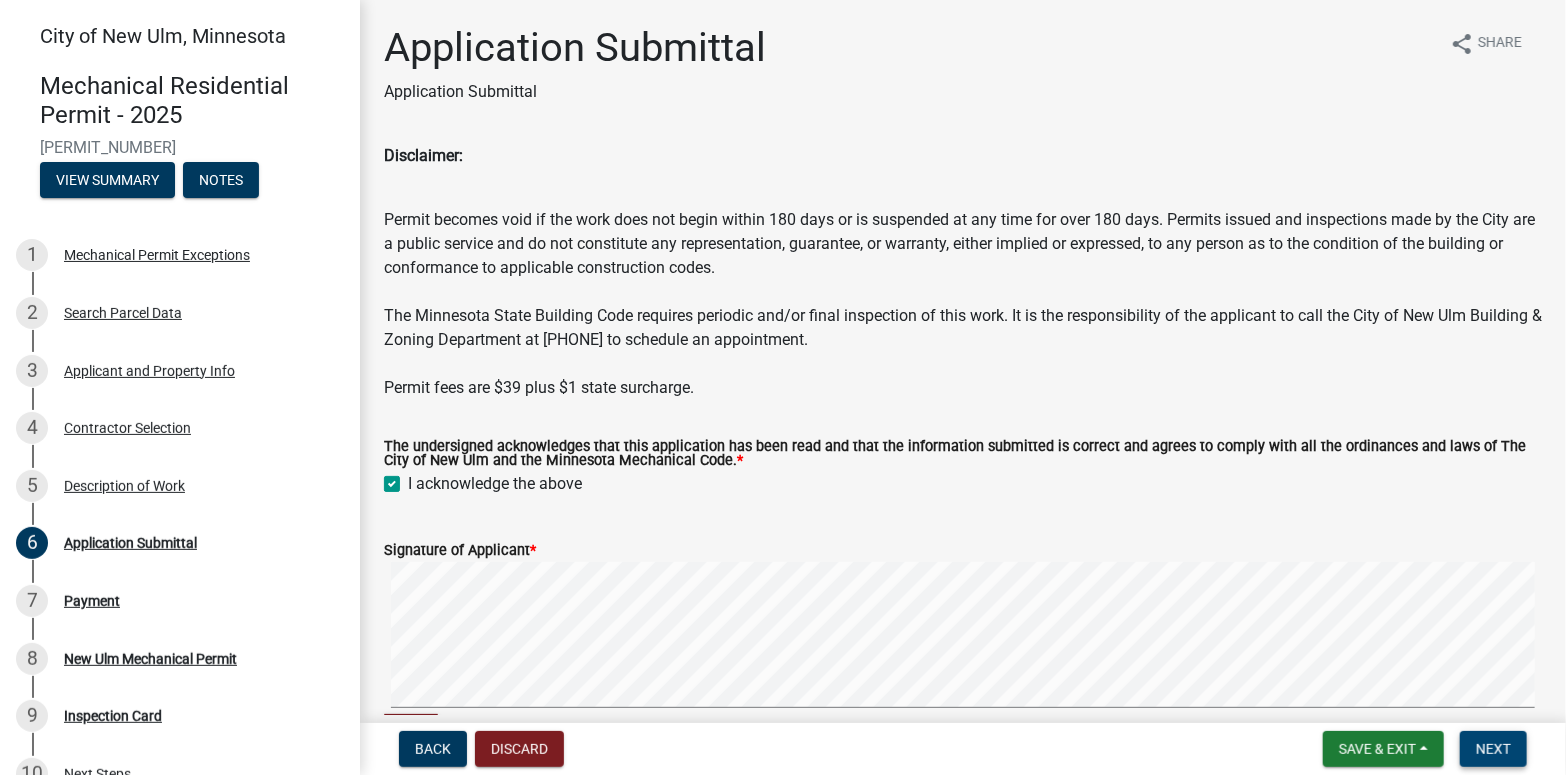 click on "Next" at bounding box center [1493, 749] 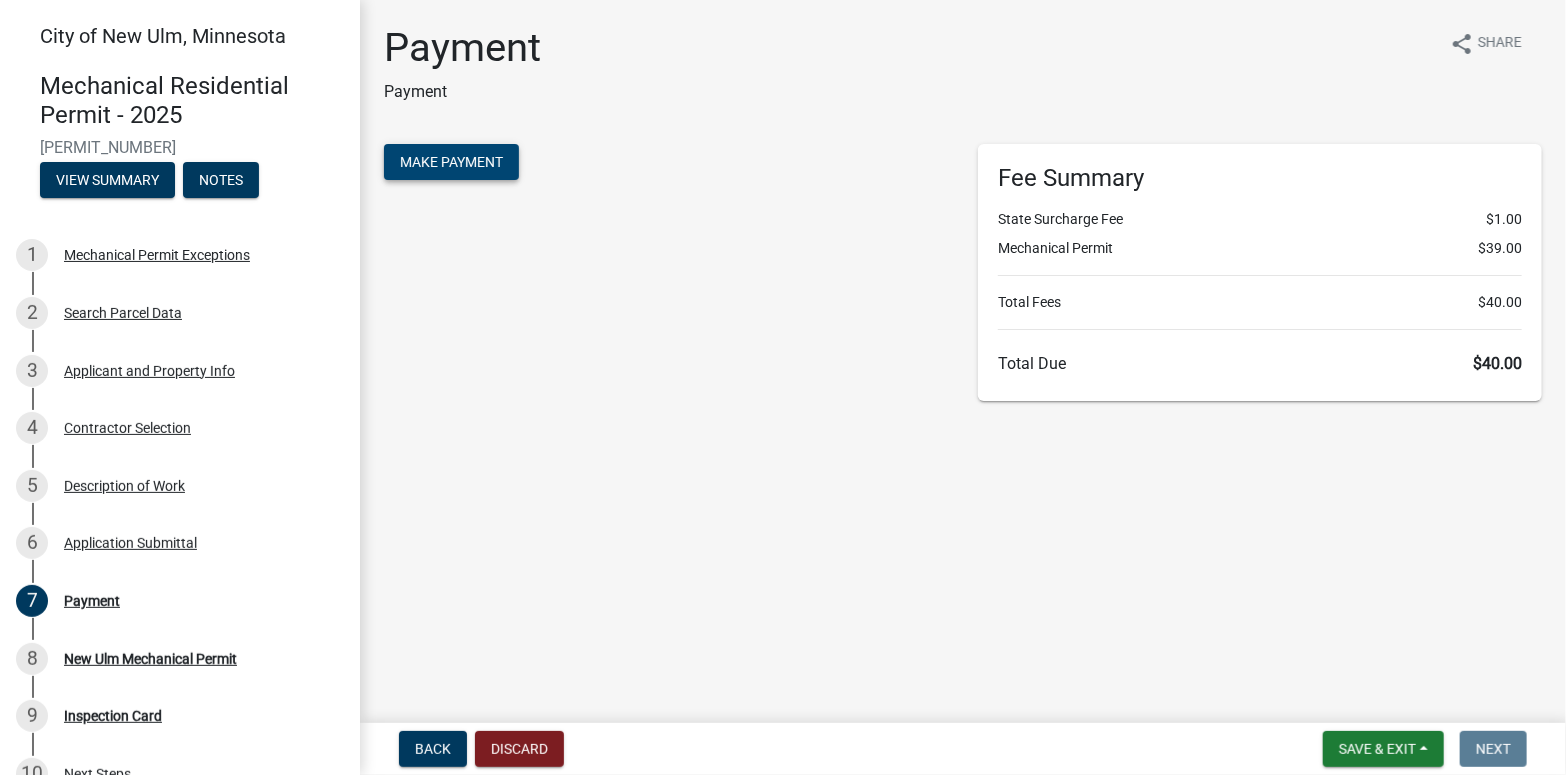 click on "Make Payment" 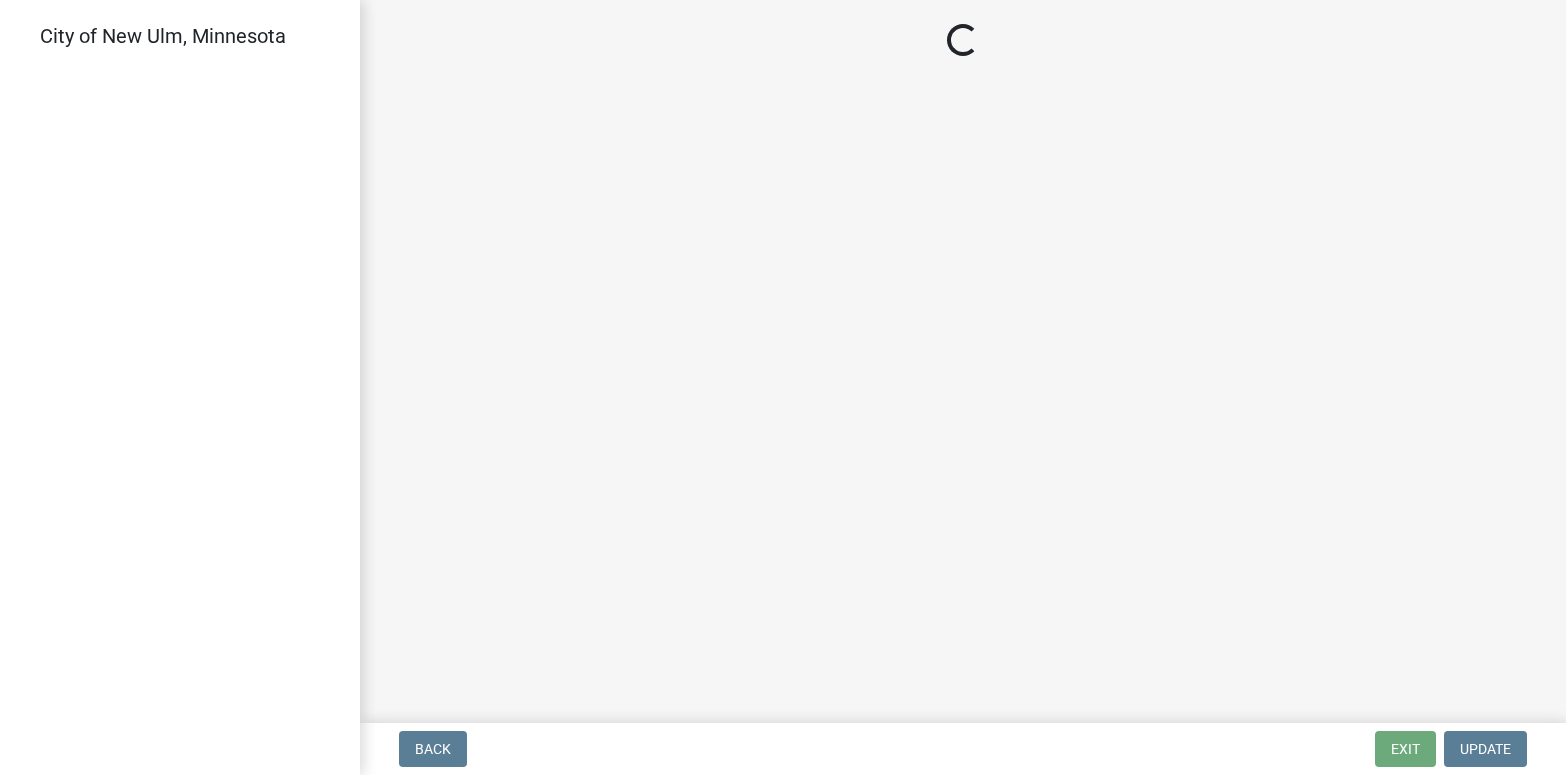 scroll, scrollTop: 0, scrollLeft: 0, axis: both 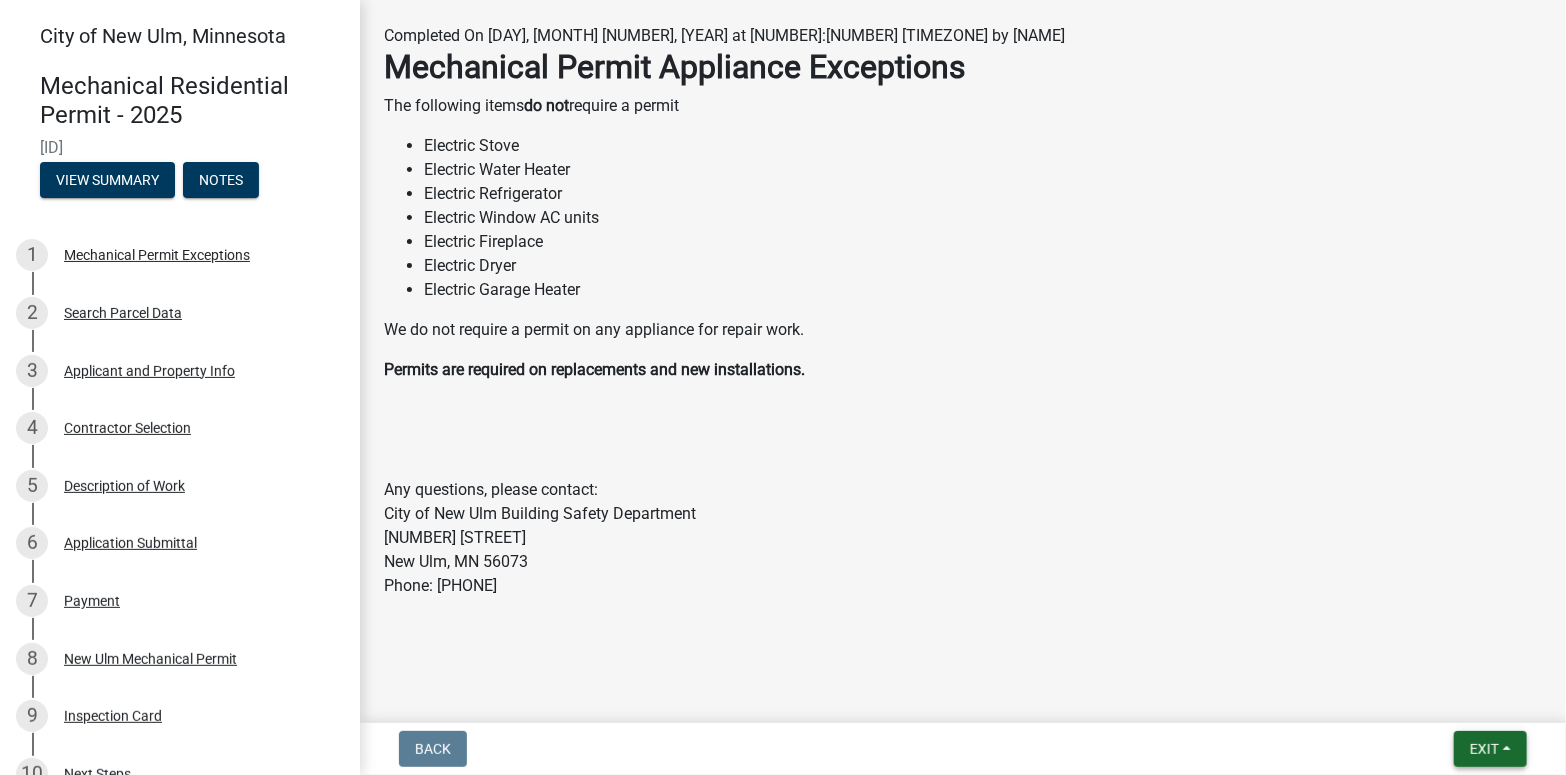 click on "Exit" at bounding box center [1490, 749] 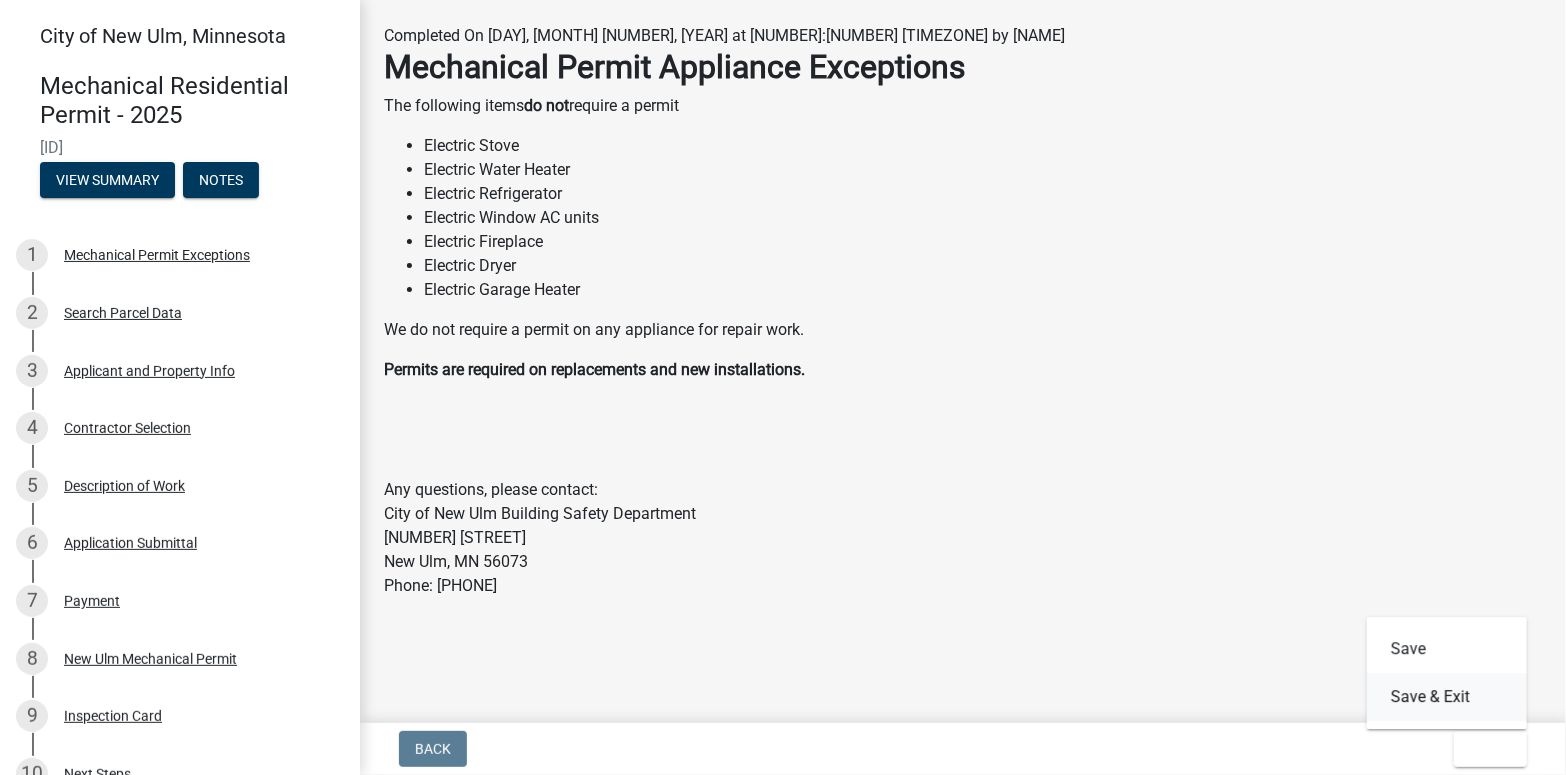 click on "Save & Exit" at bounding box center (1447, 697) 